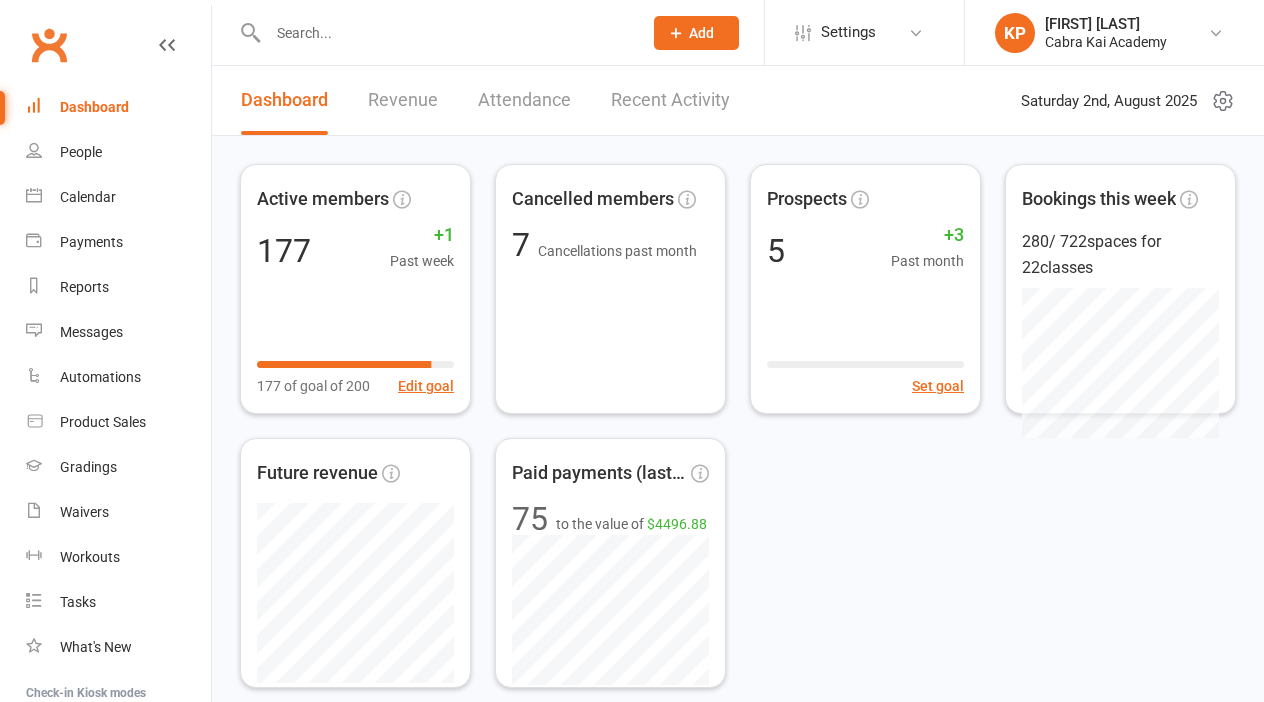 scroll, scrollTop: 0, scrollLeft: 0, axis: both 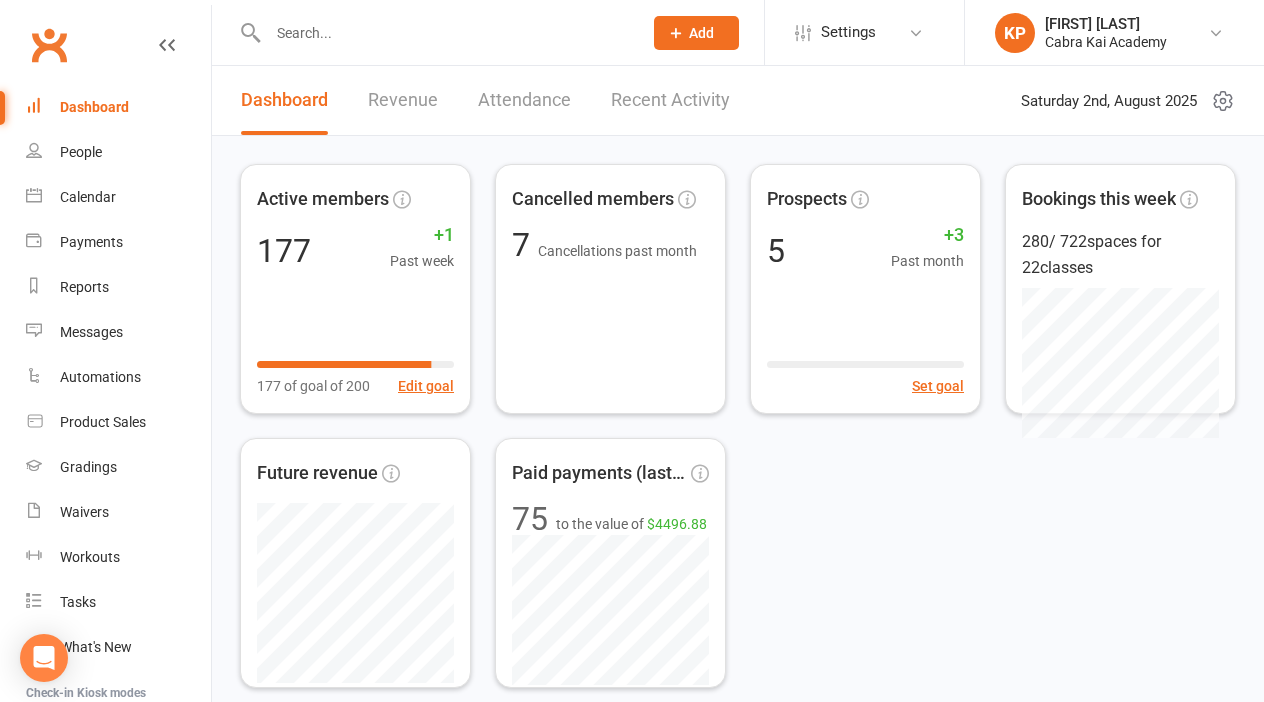 click at bounding box center [445, 33] 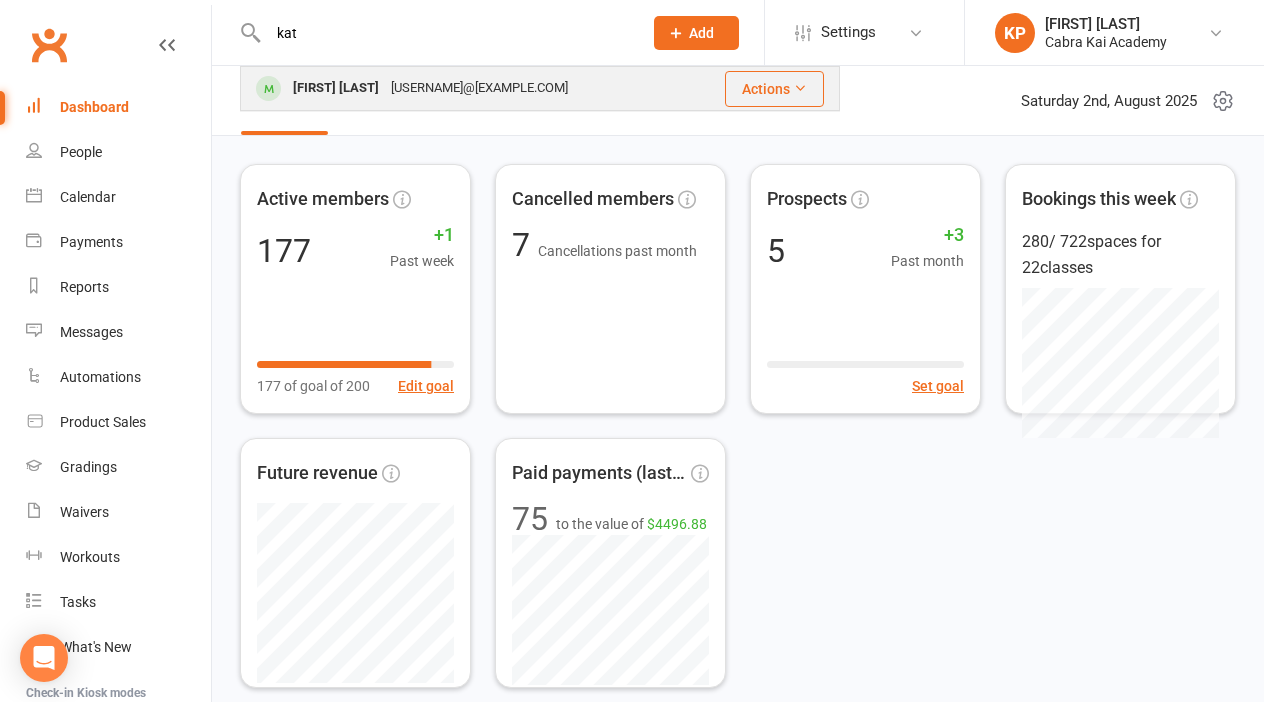 type on "kat" 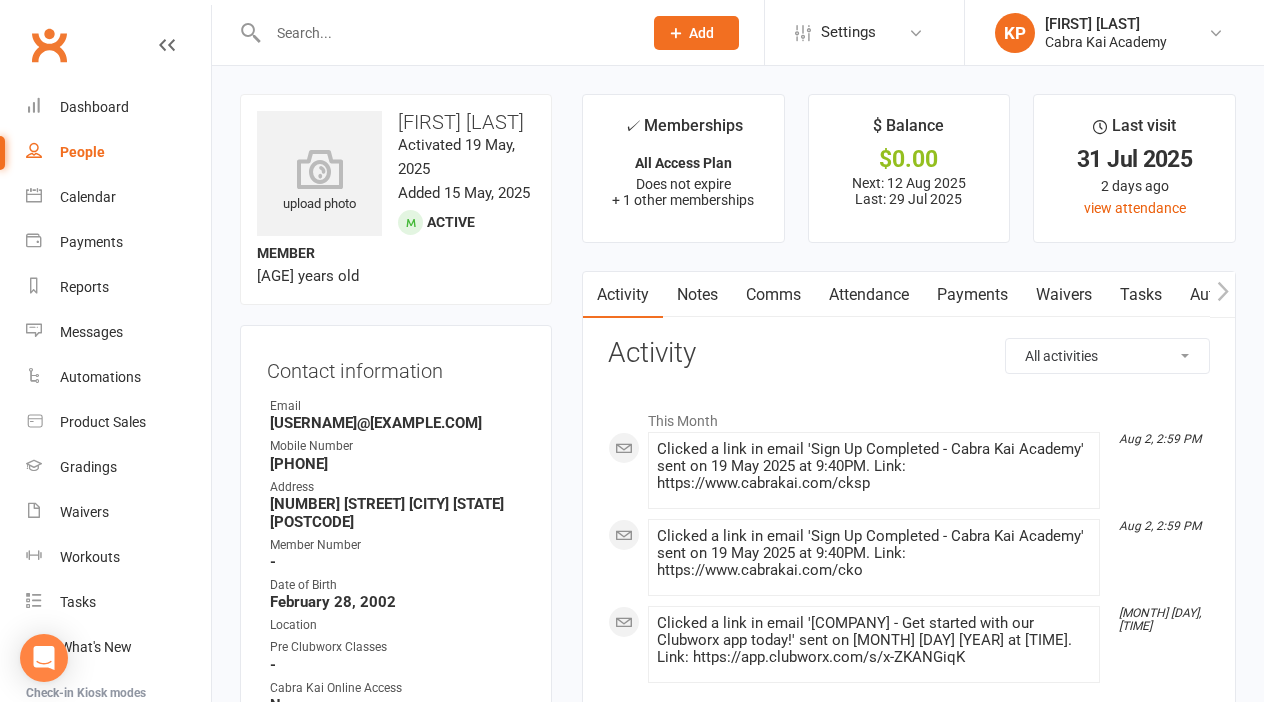 scroll, scrollTop: 0, scrollLeft: 0, axis: both 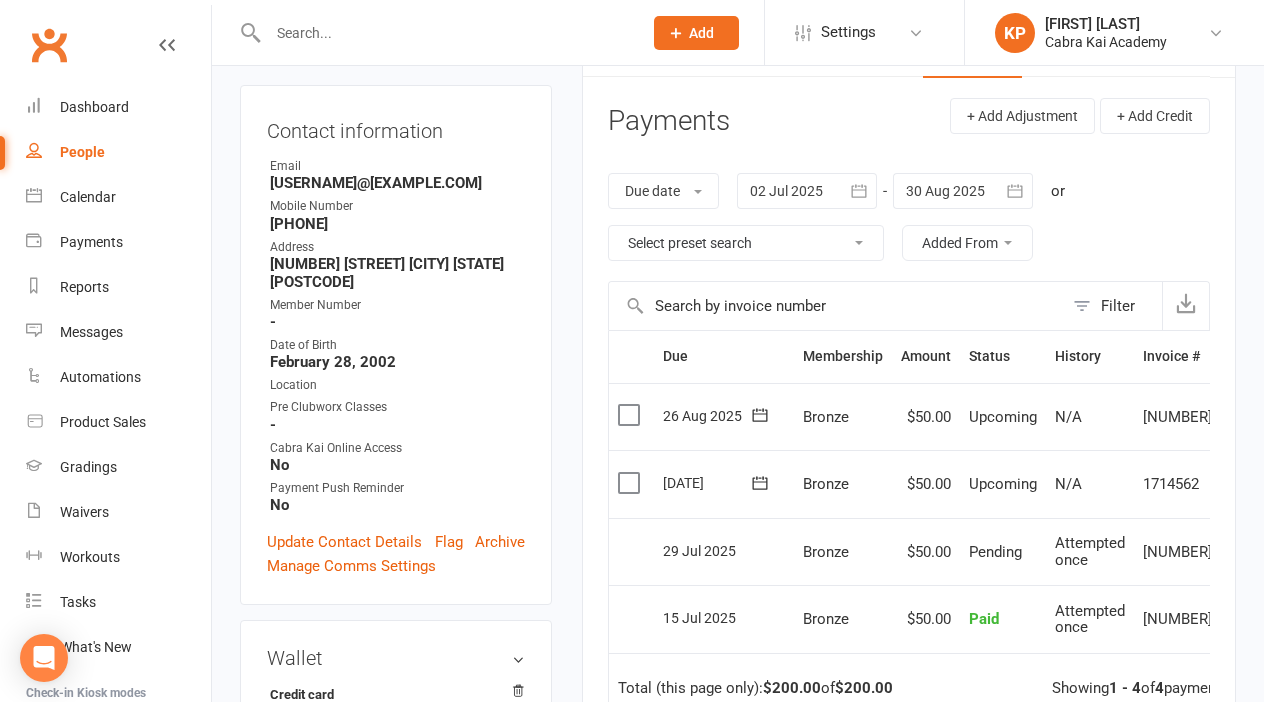 click at bounding box center [836, 306] 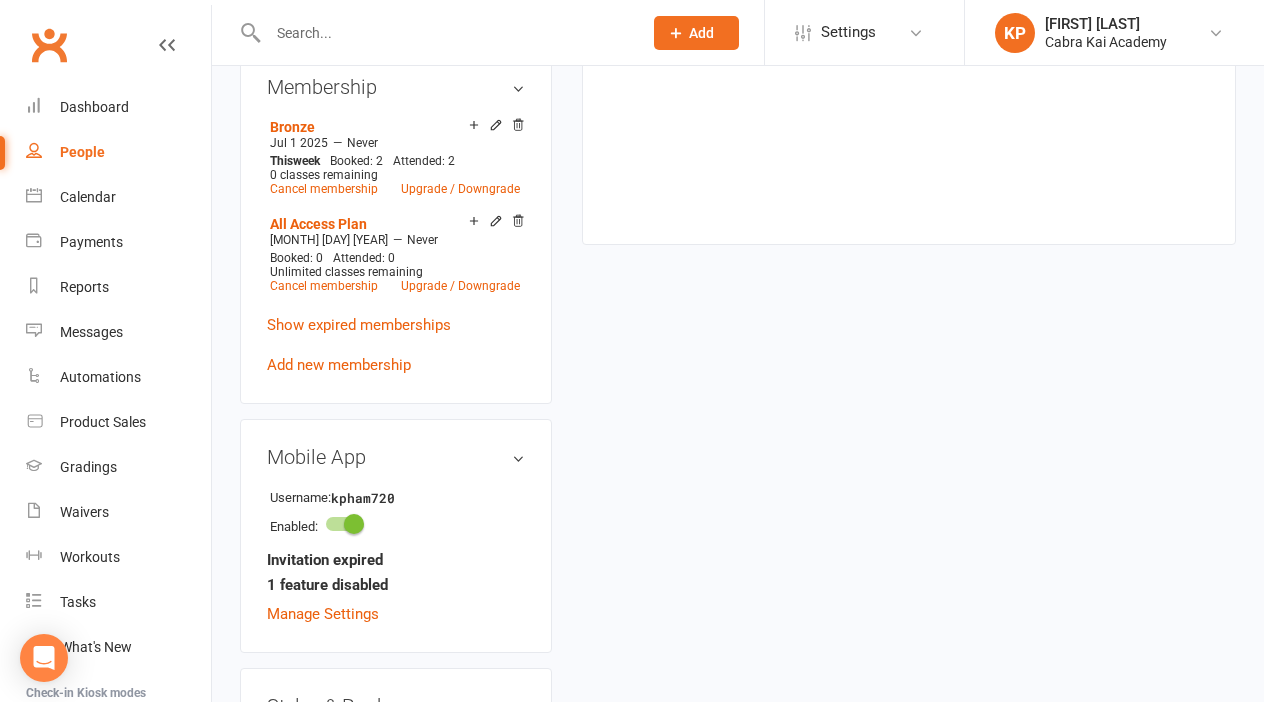 scroll, scrollTop: 965, scrollLeft: 0, axis: vertical 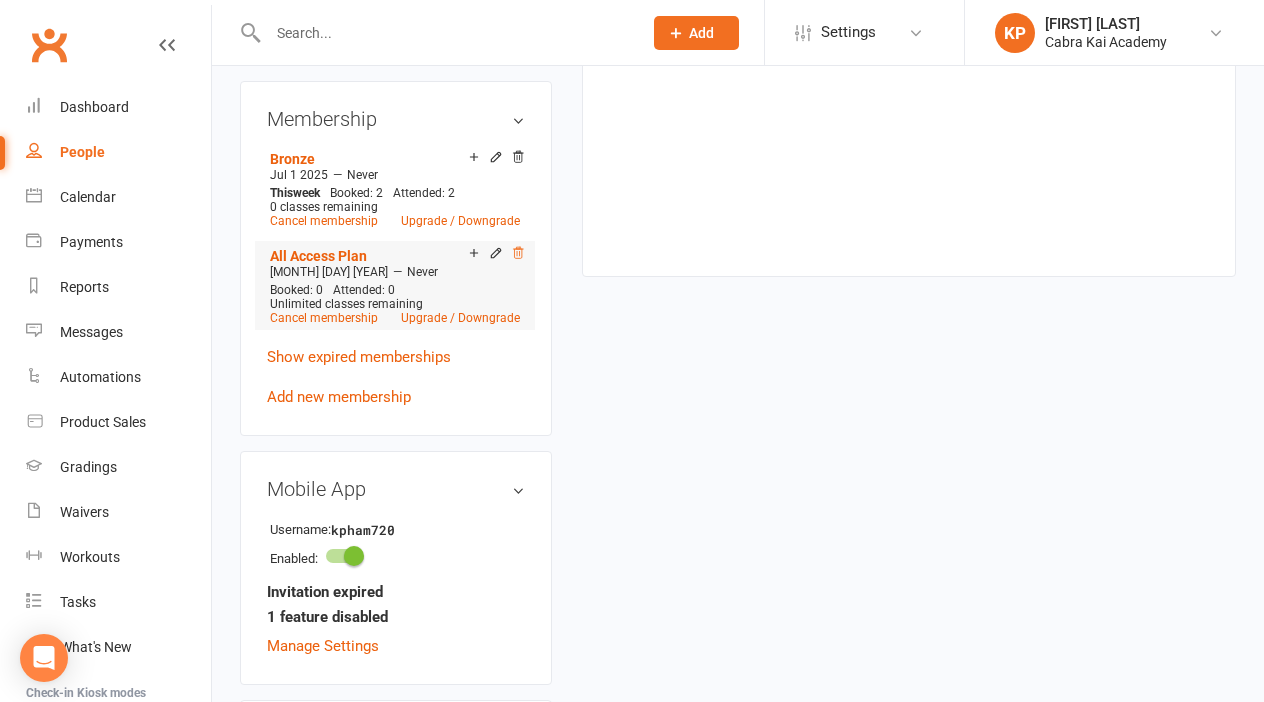 click 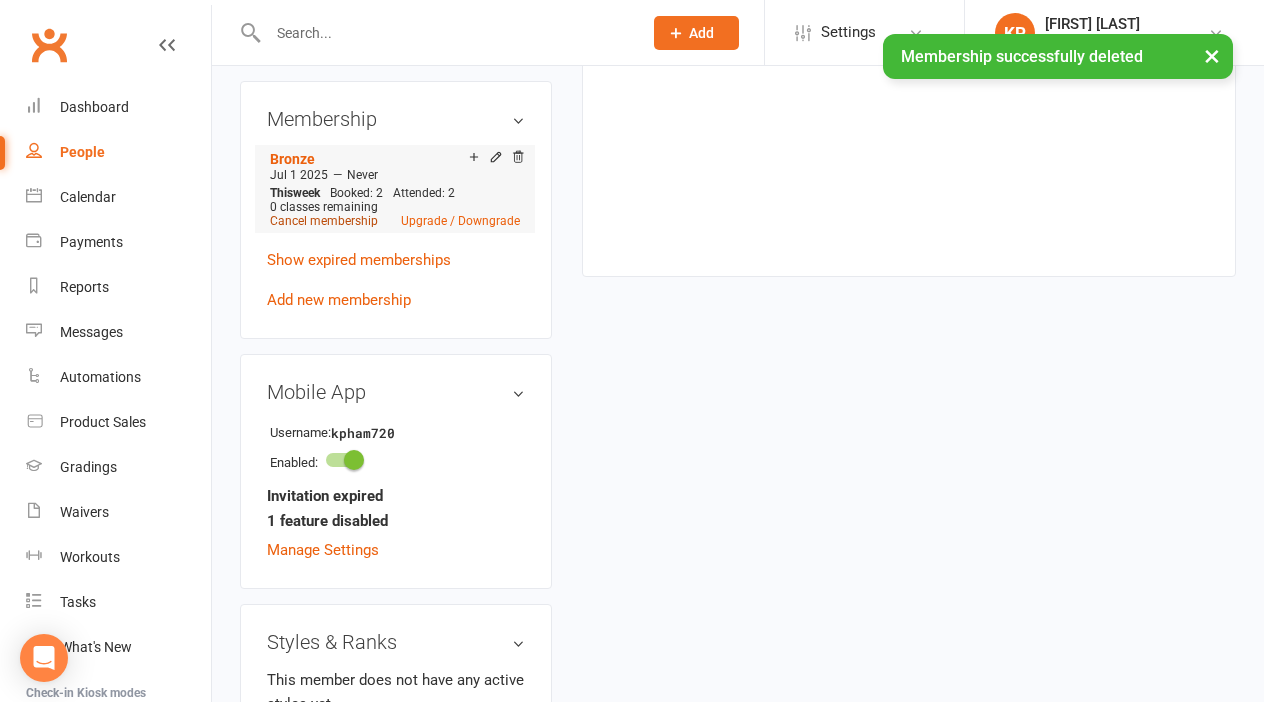 click on "Cancel membership" at bounding box center [324, 221] 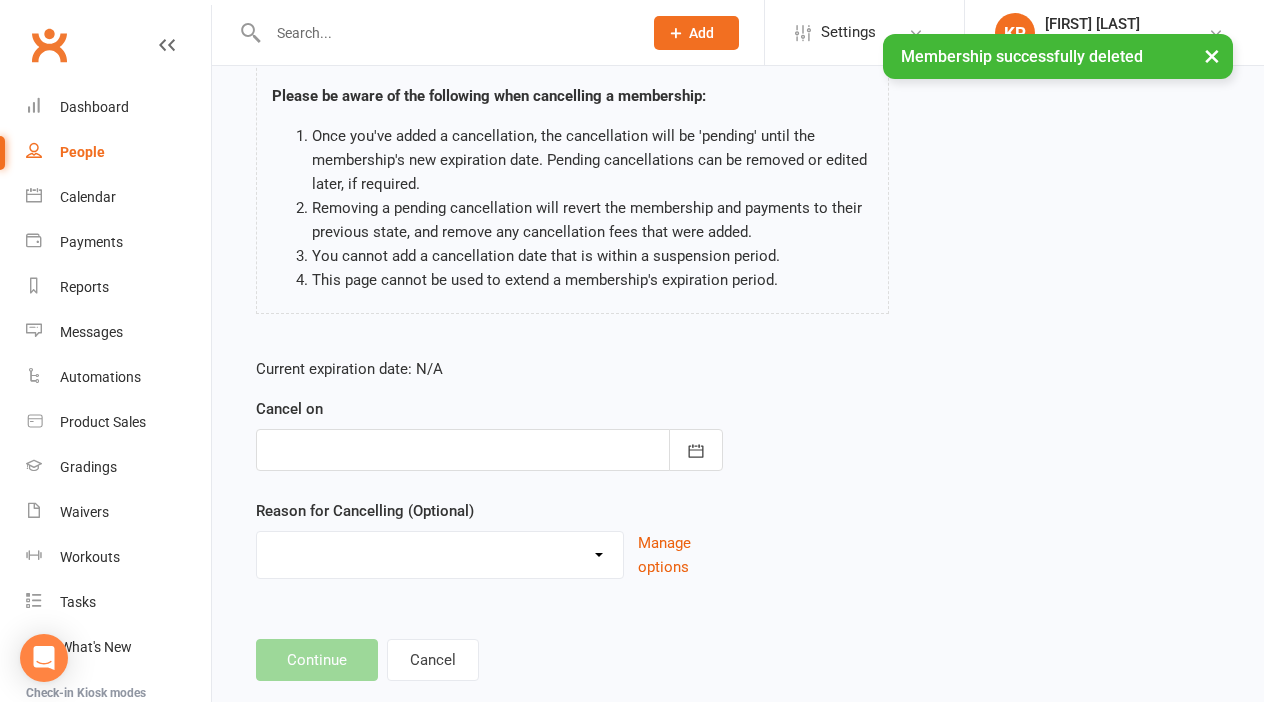 scroll, scrollTop: 193, scrollLeft: 0, axis: vertical 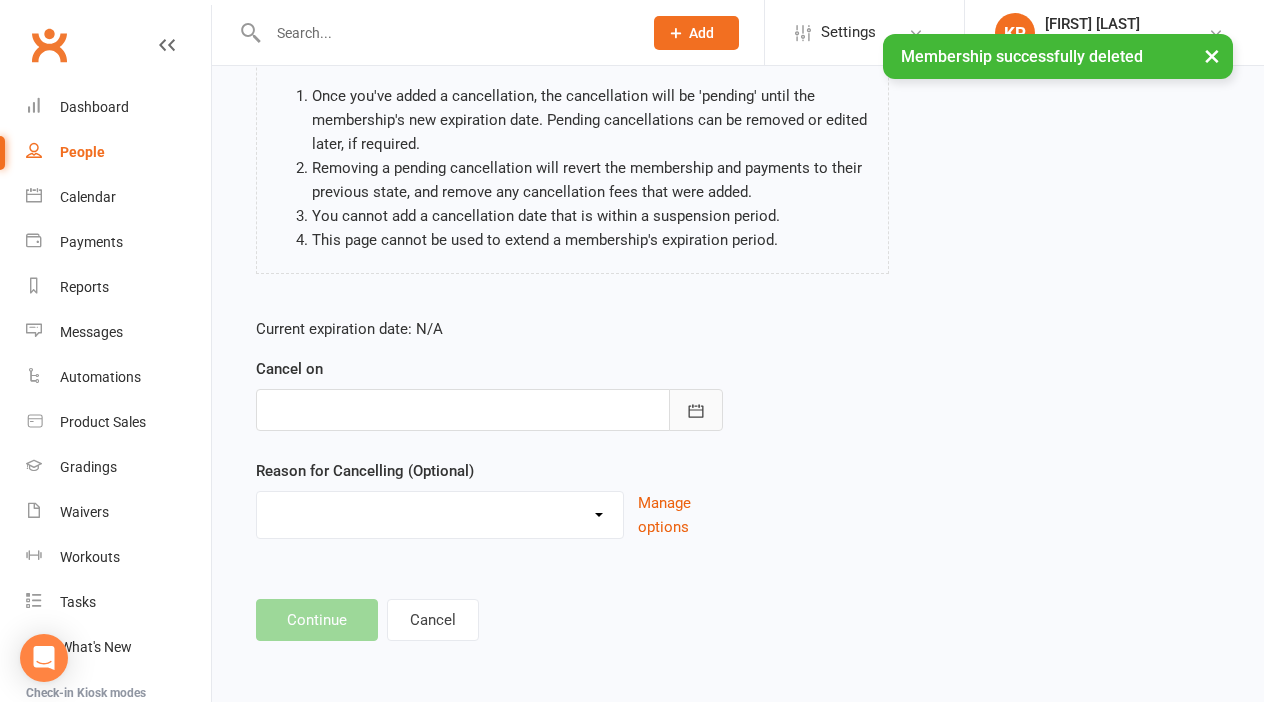 click 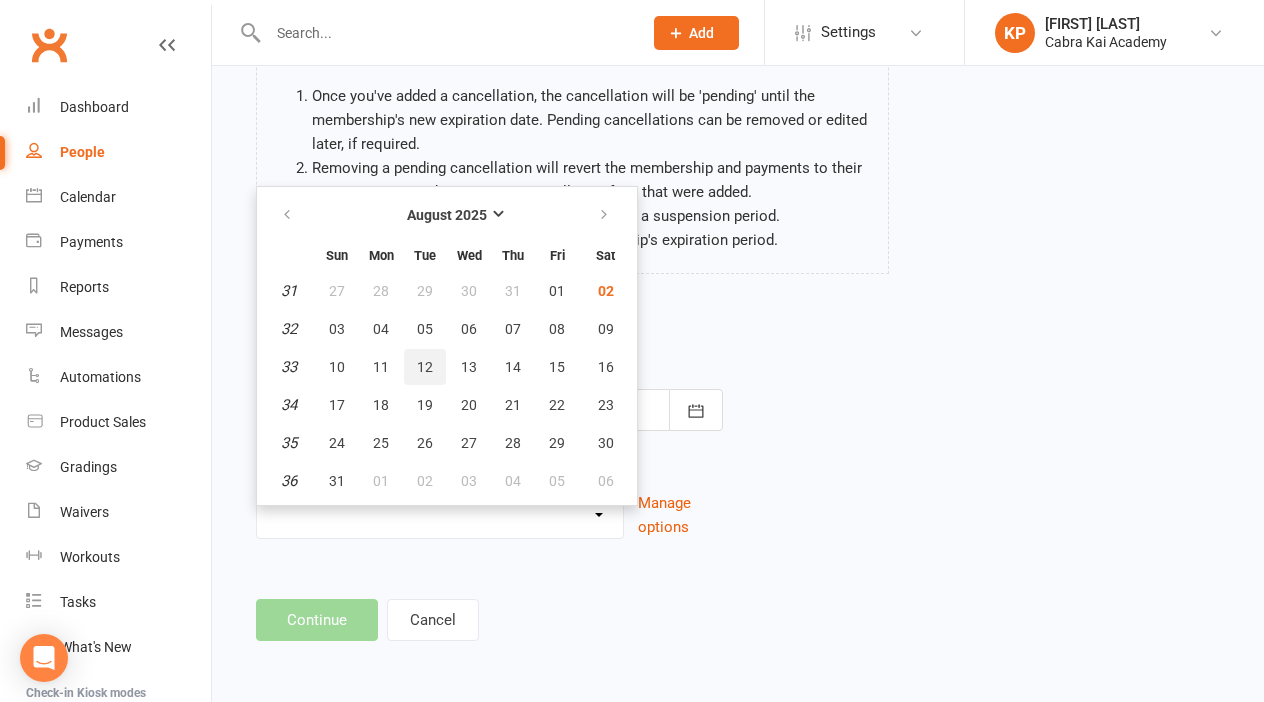 click on "12" at bounding box center (425, 367) 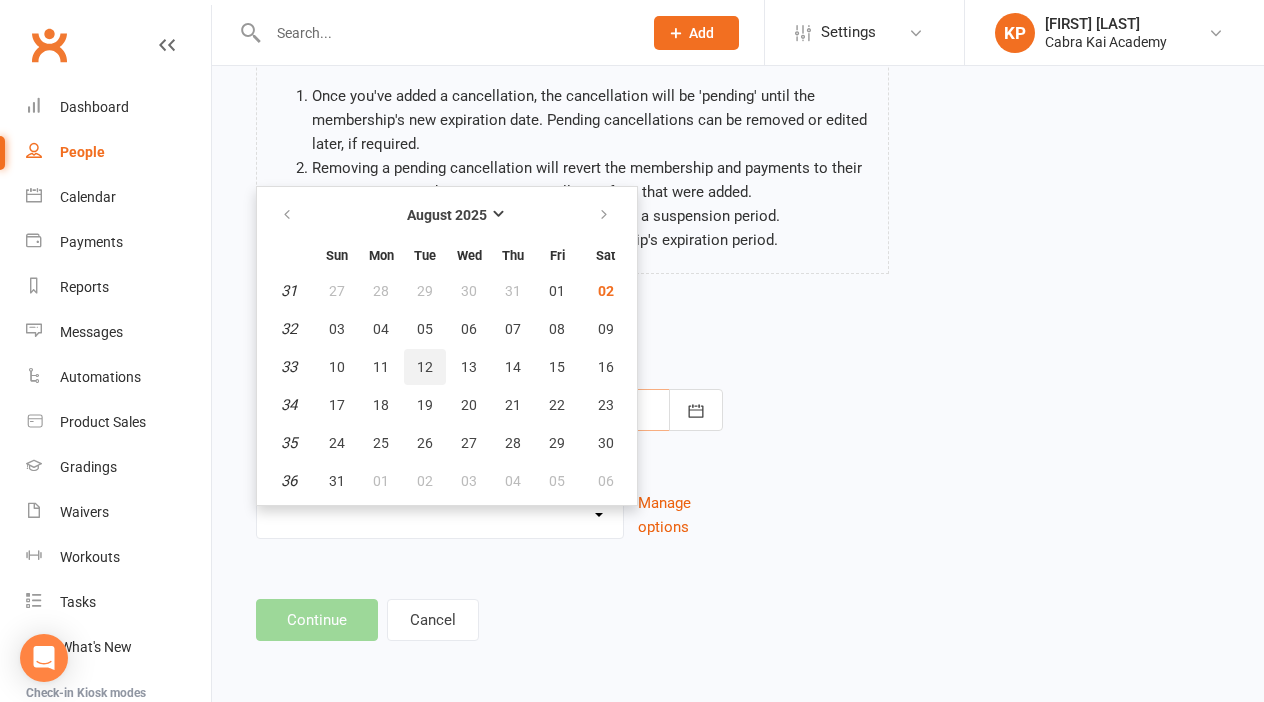 type on "[DATE]" 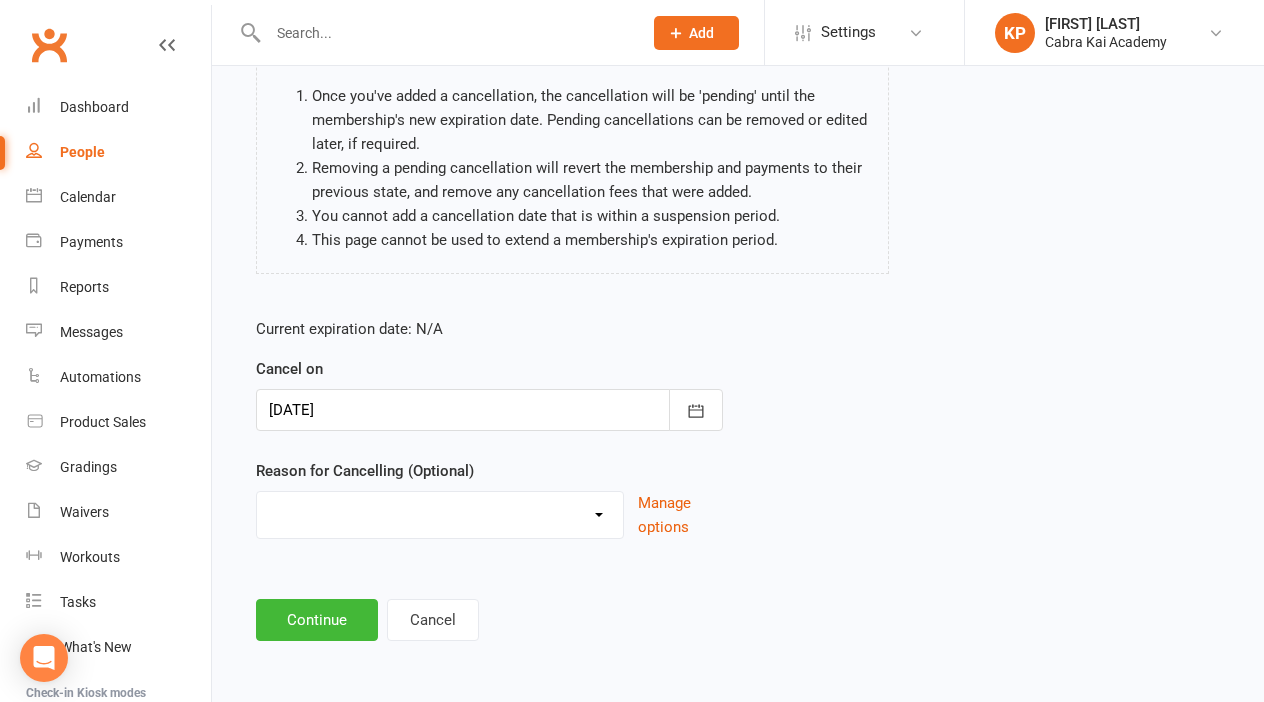 select on "6" 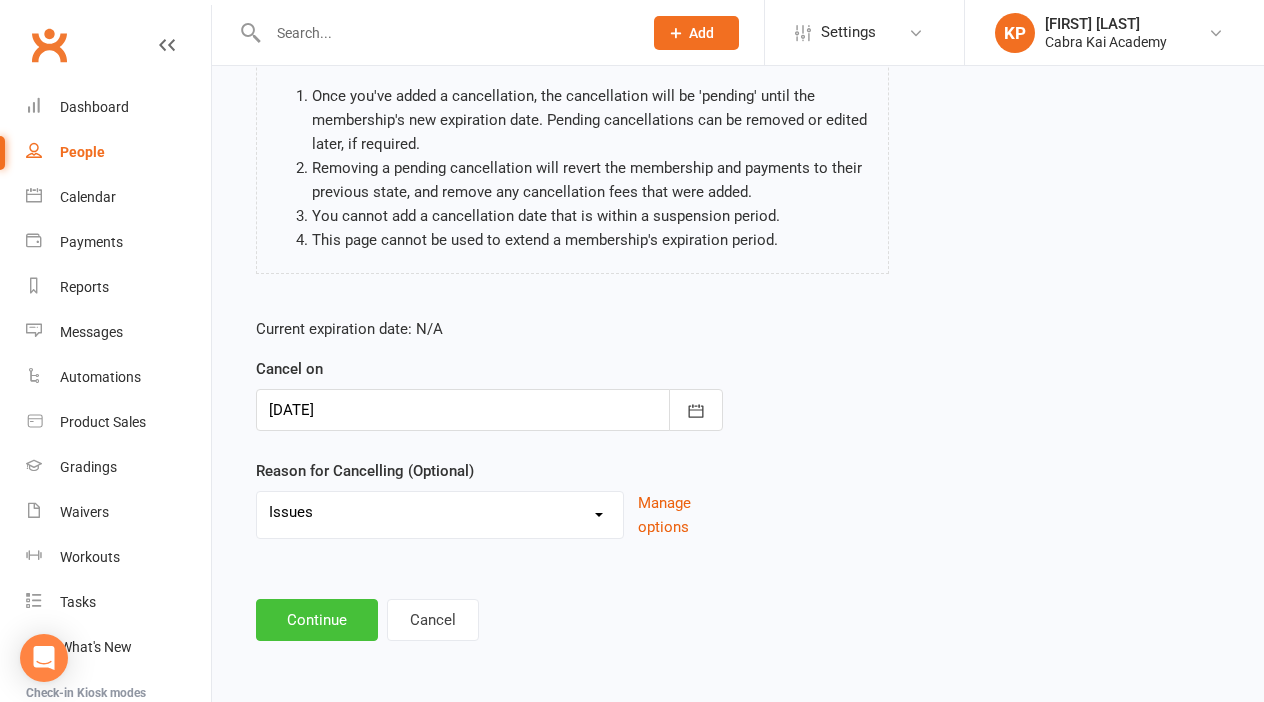 click on "Continue" at bounding box center [317, 620] 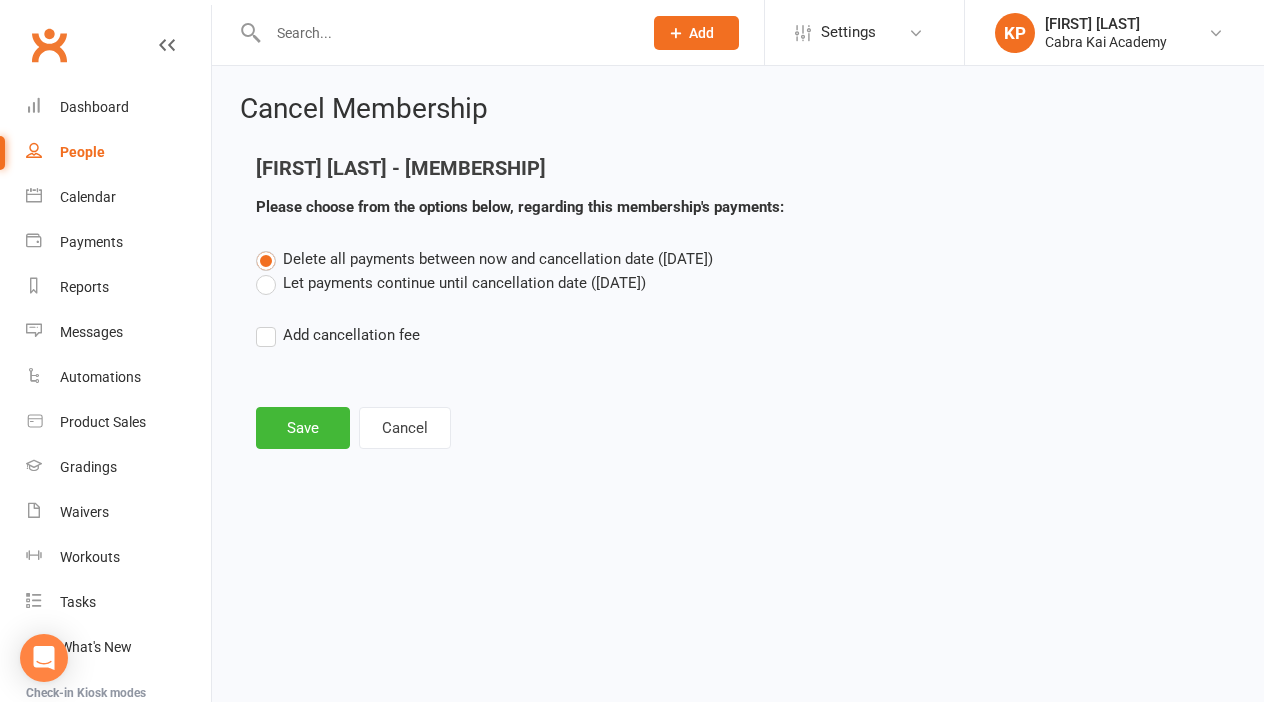 scroll, scrollTop: 0, scrollLeft: 0, axis: both 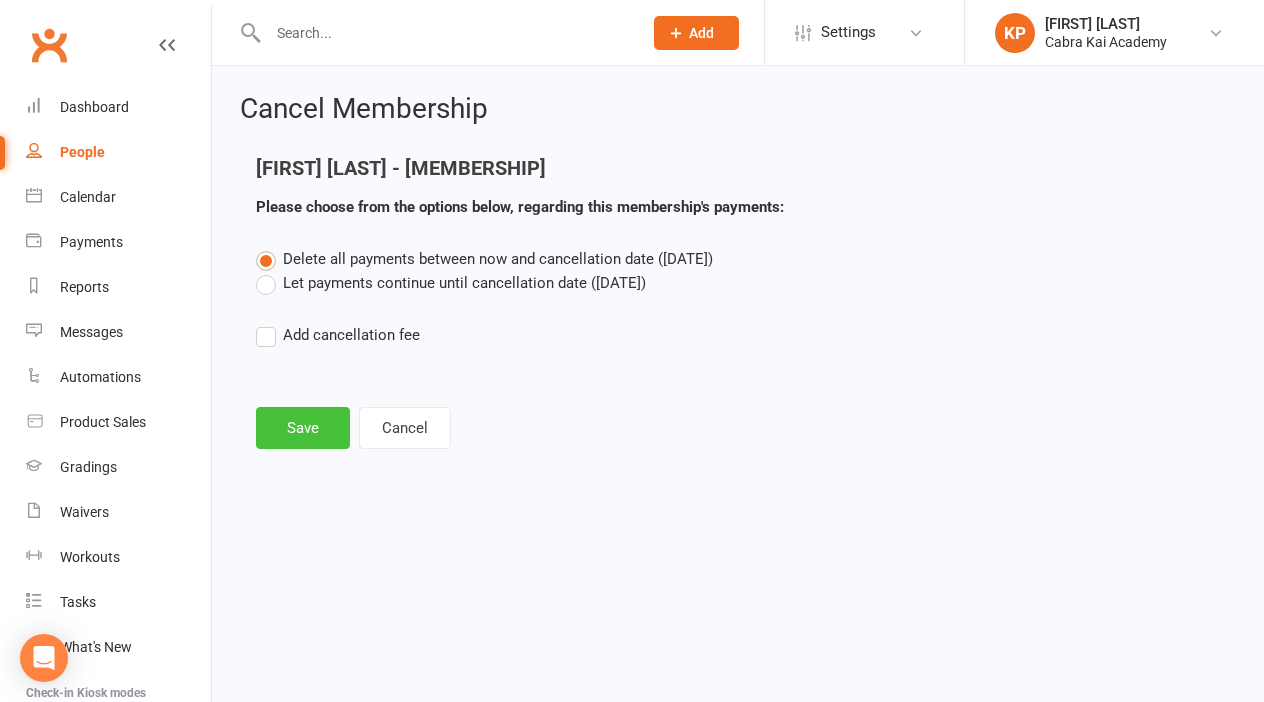 click on "Save" at bounding box center (303, 428) 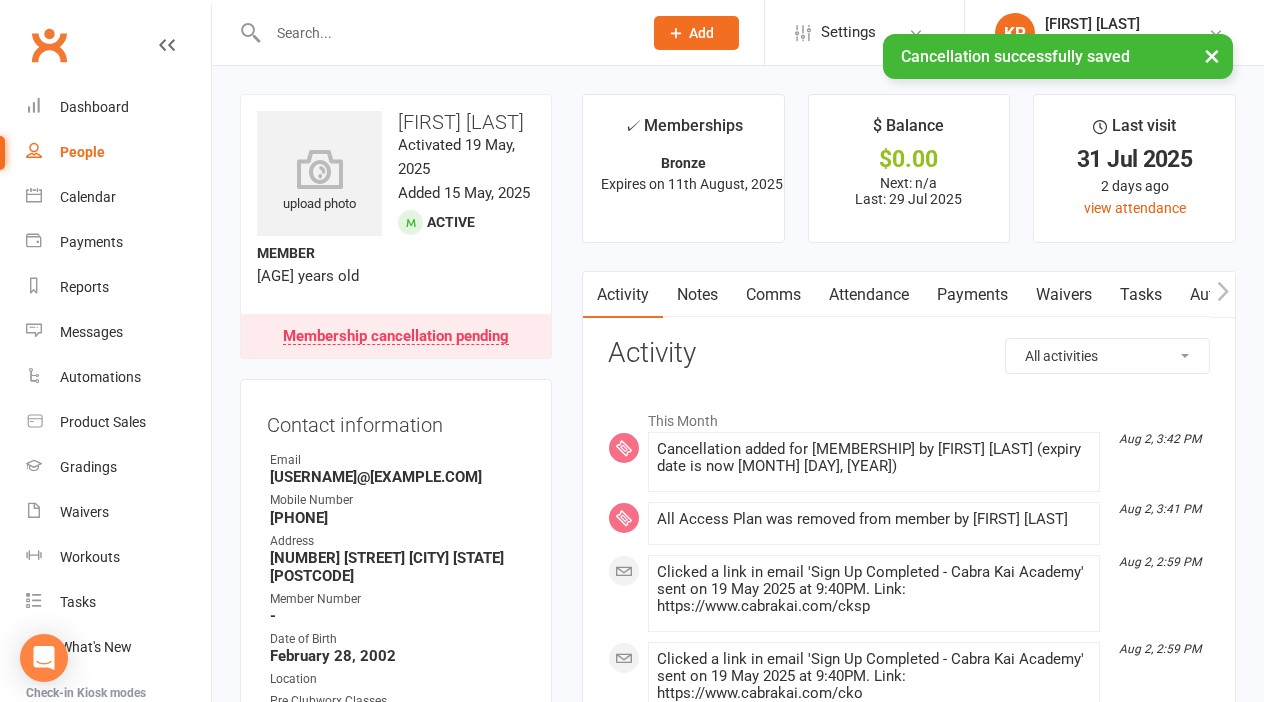 scroll, scrollTop: 0, scrollLeft: 0, axis: both 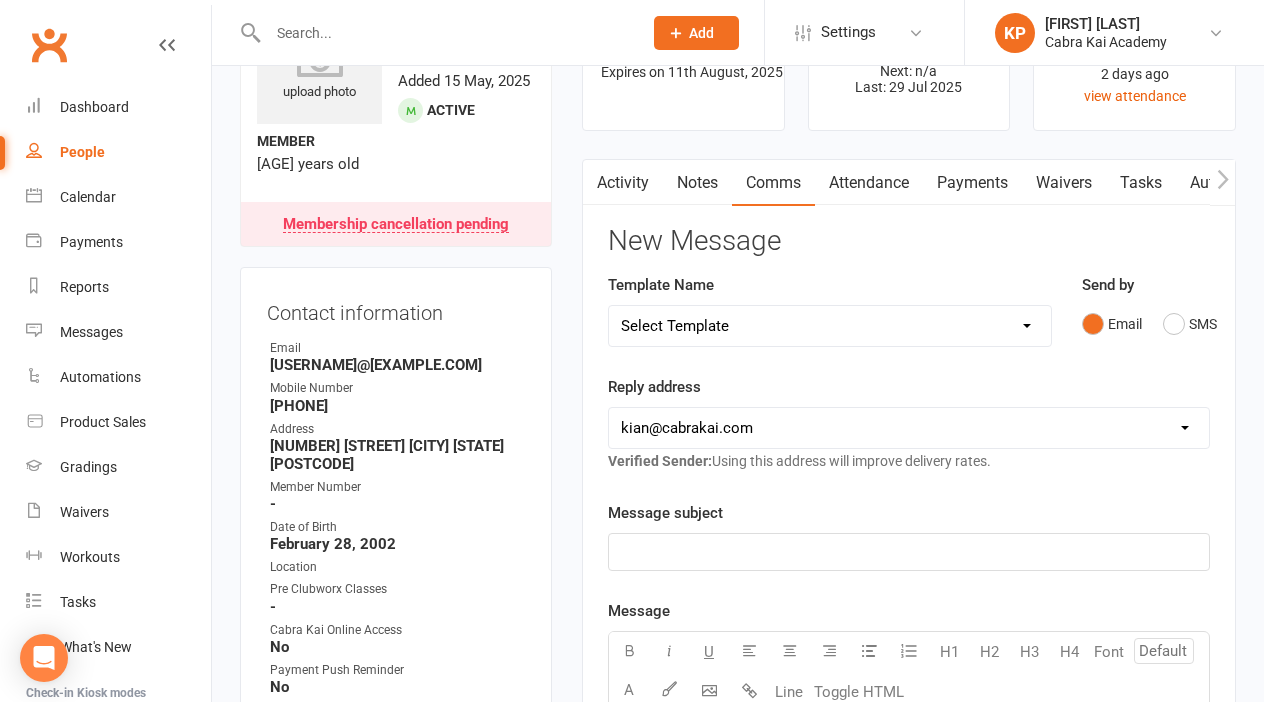 click on "Select Template [SMS] [Default template - review before using] Appointment reminder [SMS] [Default template - review before using] Failed payment [SMS] [Default template - review before using] Flash sale [SMS] [Default template - review before using] Follow up from free trial class [SMS] [Default template - review before using] Inactive member [SMS] [Default template - review before using] Initial response to enquiry [SMS] [Default template - review before using] Membership upgrade [SMS] [Default template - review before using] Missed class [SMS] [Default template - review before using] Payment paid [SMS] [Default template - review before using] Referral [SMS] [Default template - review before using] Request for review [SMS] [Default template - review before using] Sign up offer [SMS] [Default template - review before using] Suspension confirmation [SMS] [Default template - review before using] Upcoming payment [SMS] [Default template - review before using] Update credit card details" at bounding box center [830, 326] 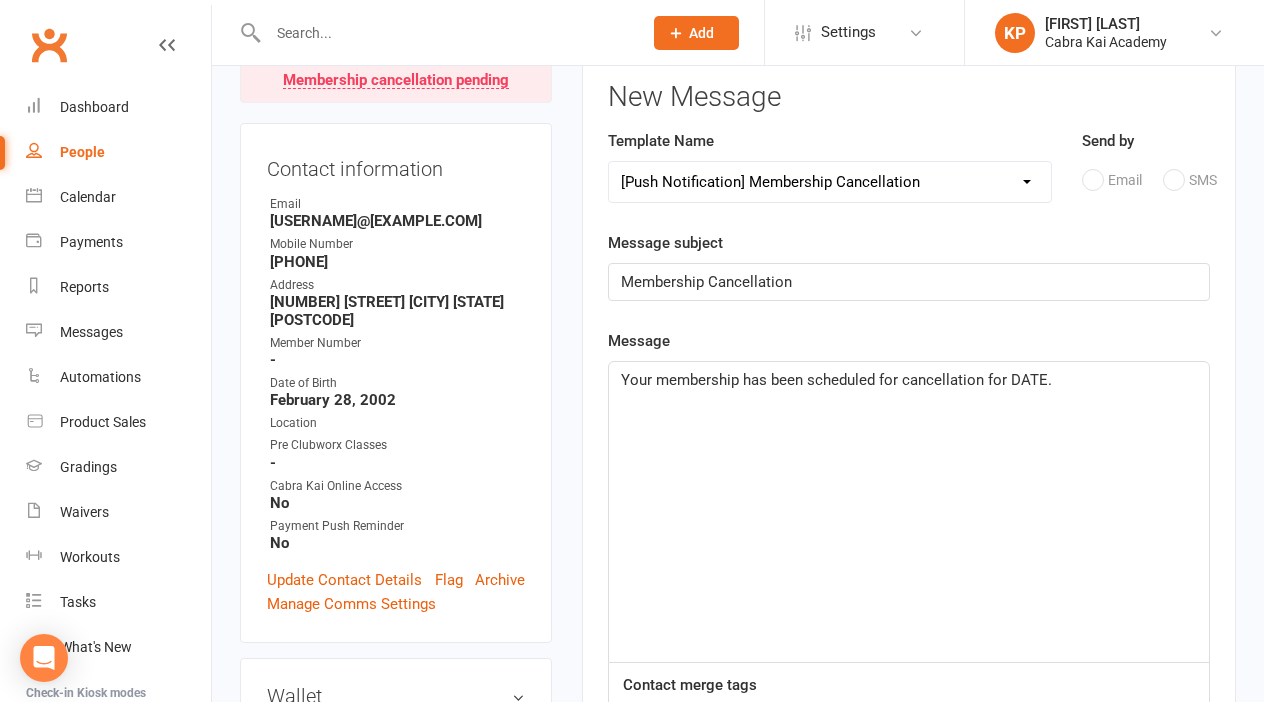 scroll, scrollTop: 255, scrollLeft: 0, axis: vertical 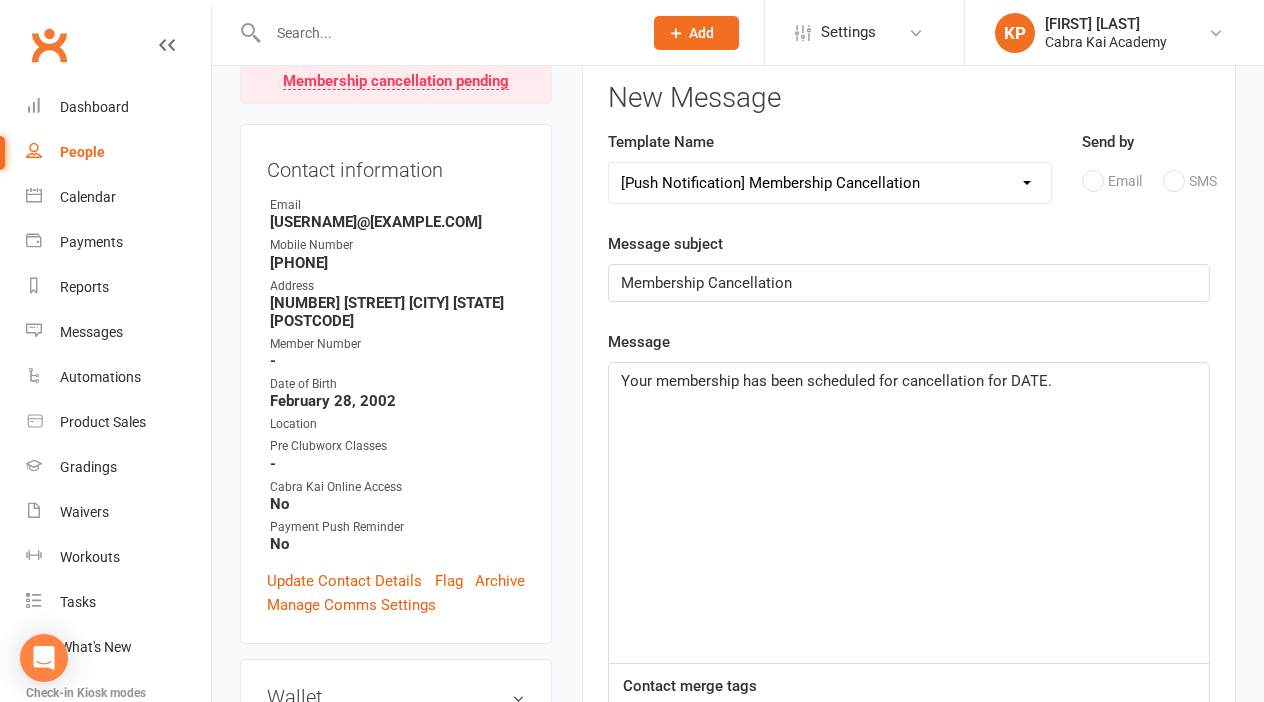 click on "Your membership has been scheduled for cancellation for DATE." 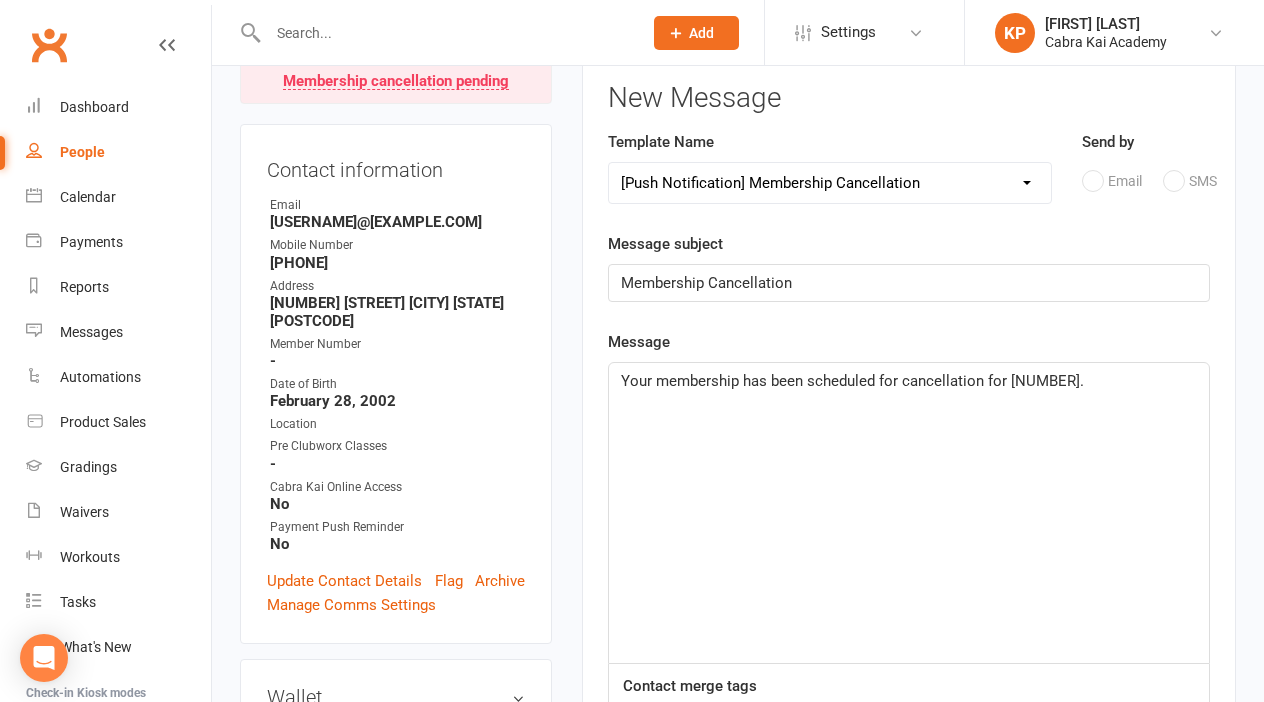 type 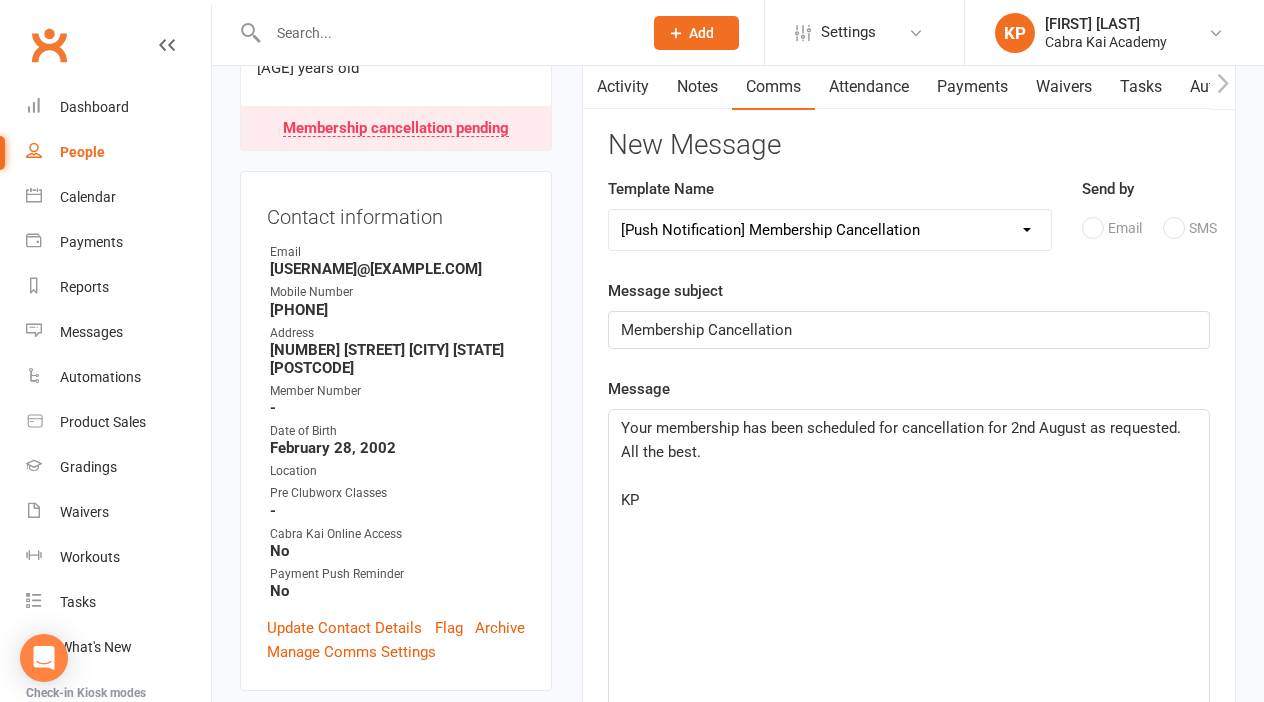 scroll, scrollTop: 207, scrollLeft: 0, axis: vertical 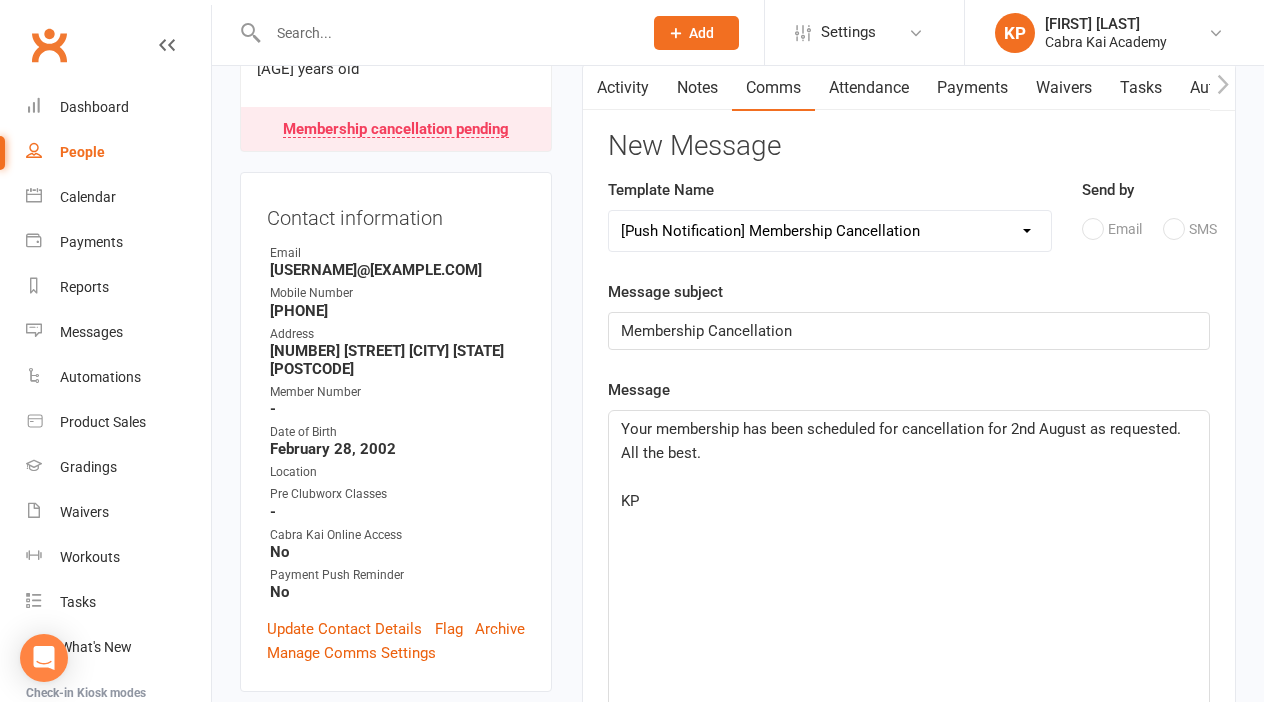 select on "18" 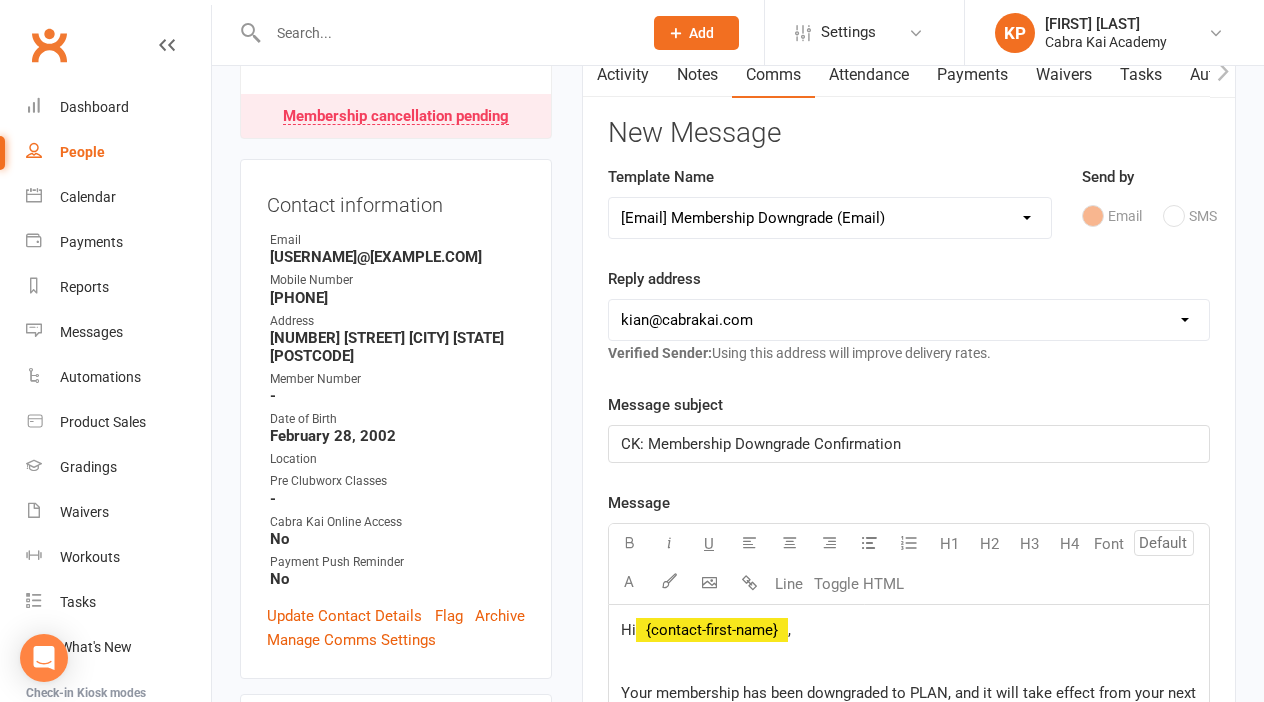 scroll, scrollTop: 200, scrollLeft: 0, axis: vertical 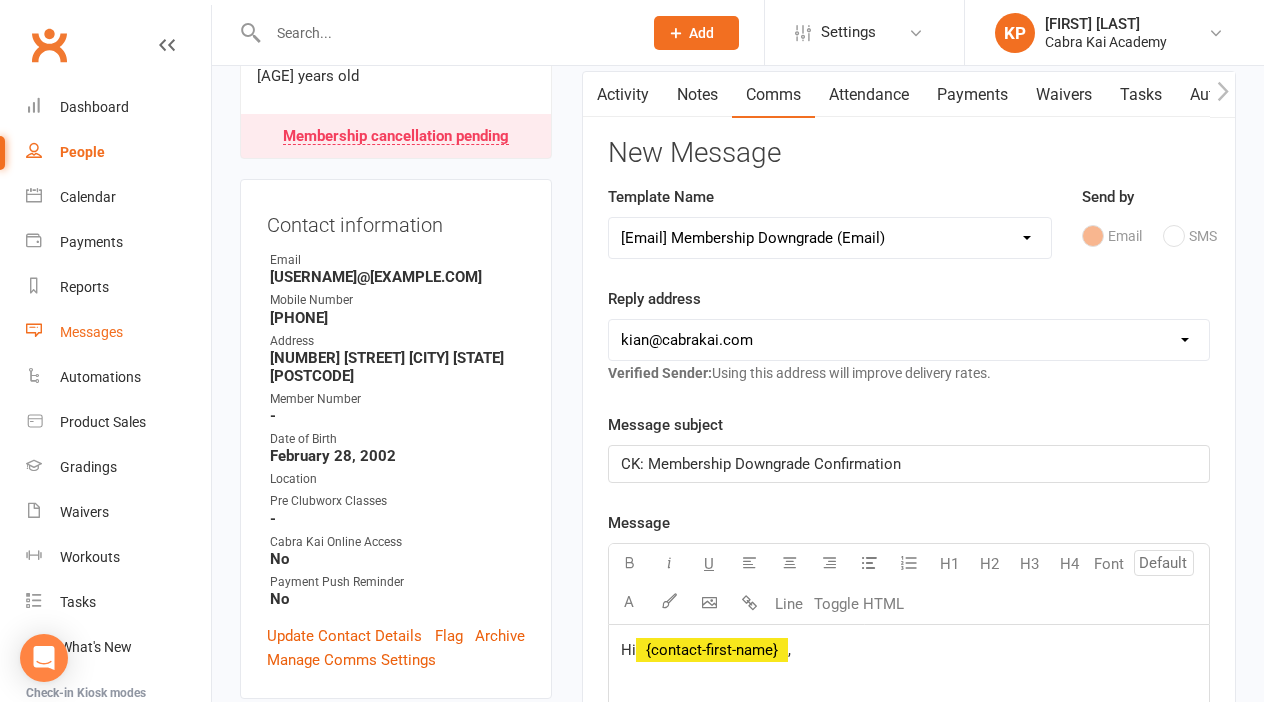 click on "Messages" at bounding box center [91, 332] 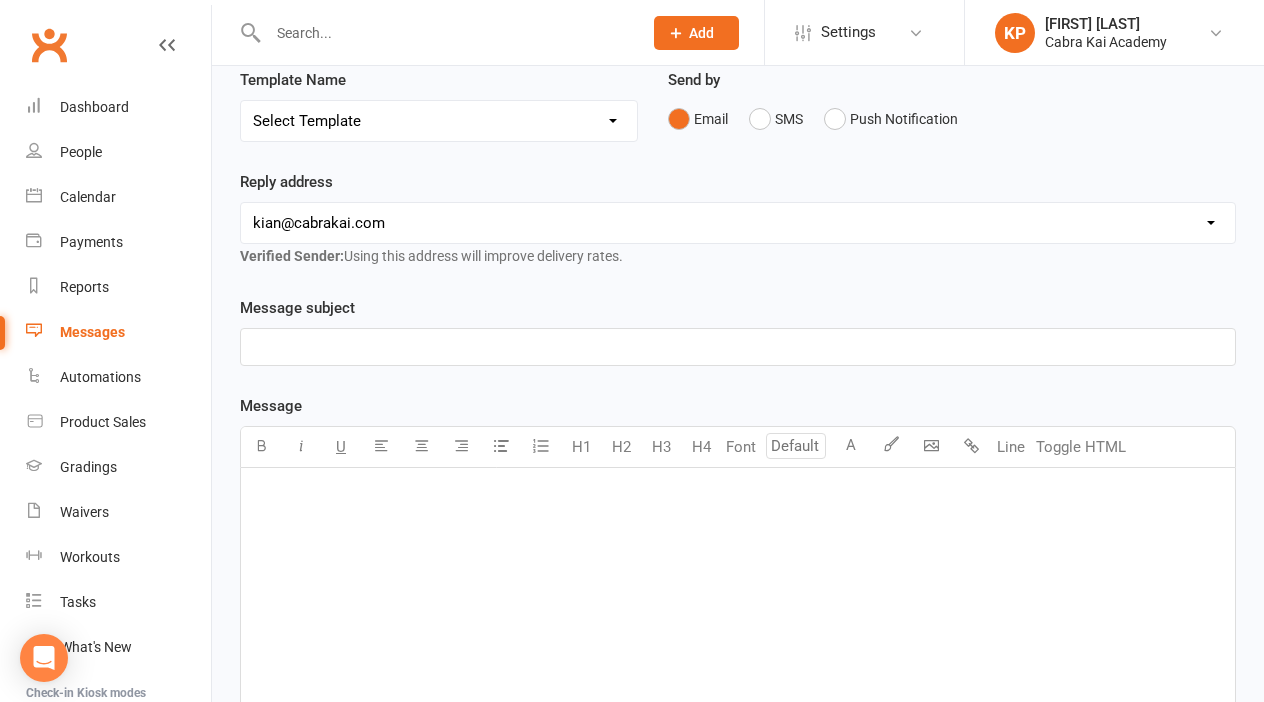 scroll, scrollTop: 0, scrollLeft: 0, axis: both 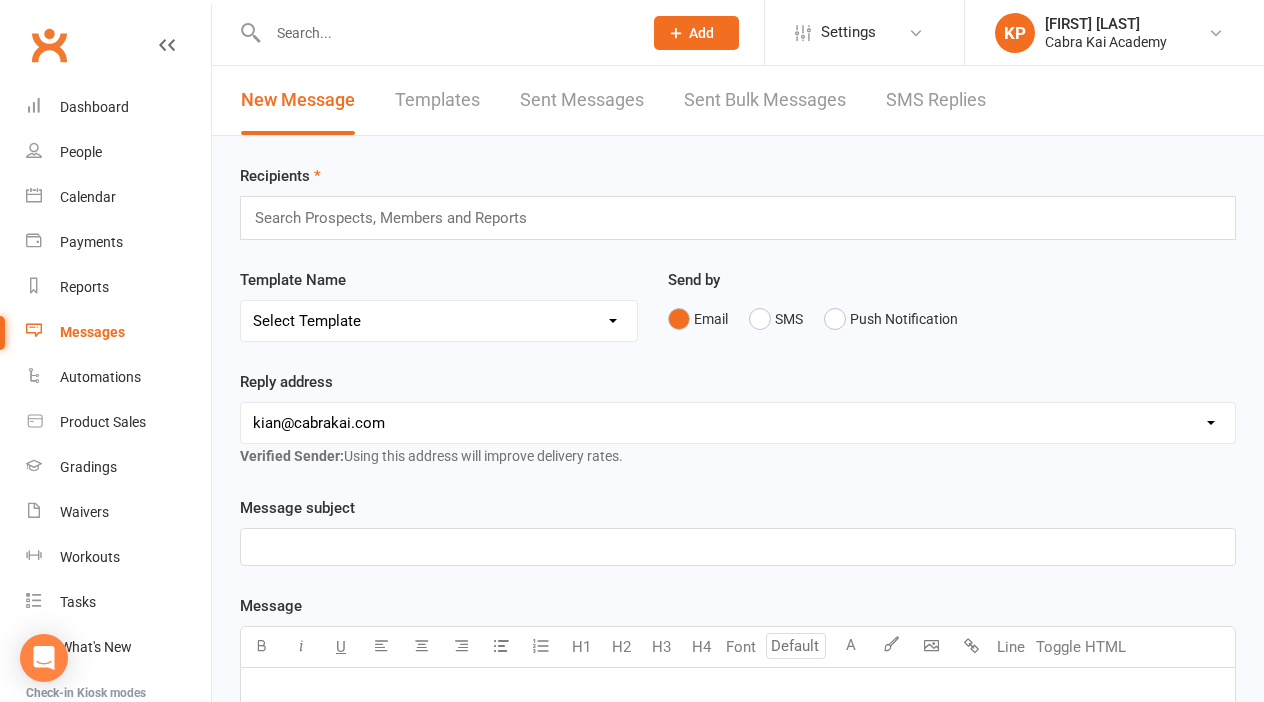 click on "Templates" at bounding box center (437, 100) 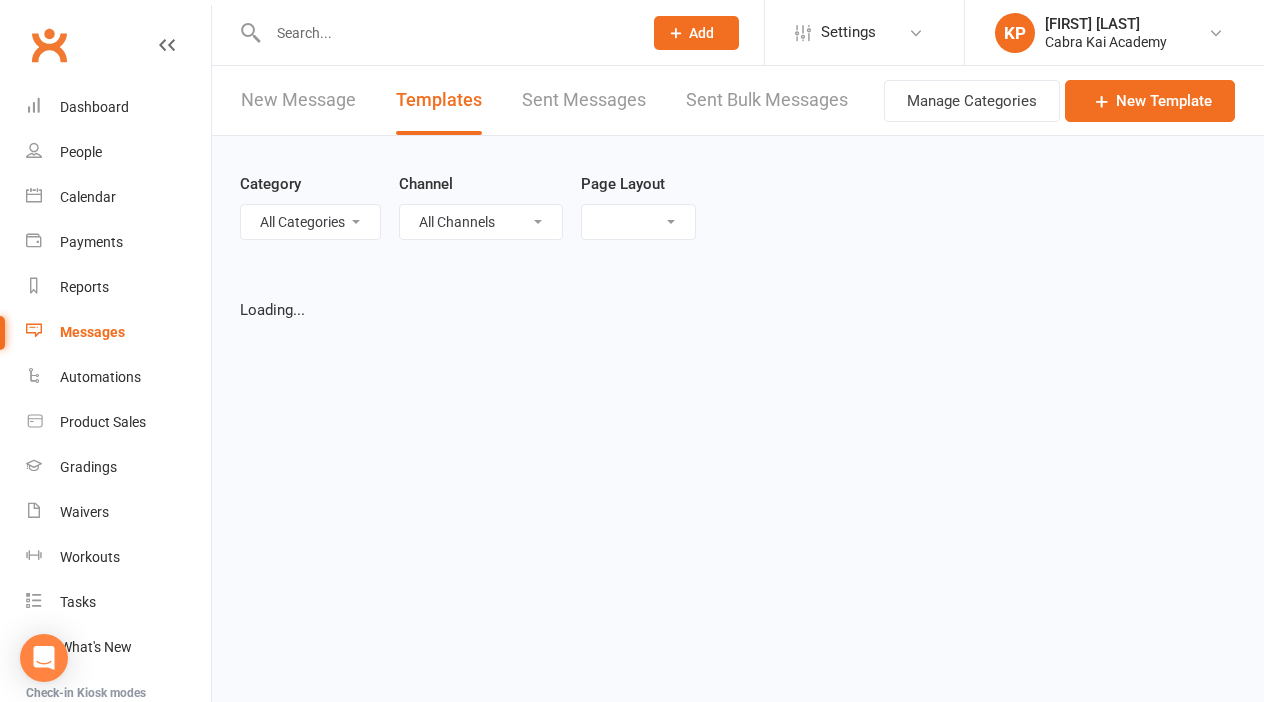 select on "list" 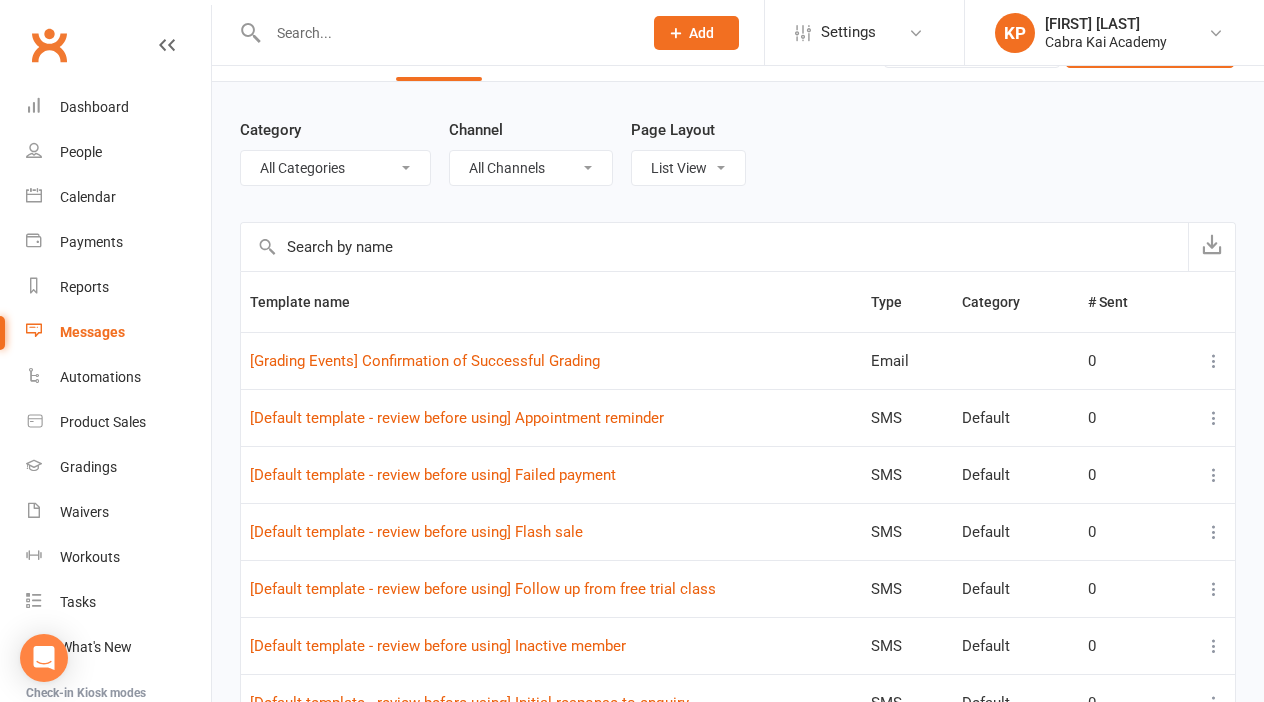scroll, scrollTop: 47, scrollLeft: 0, axis: vertical 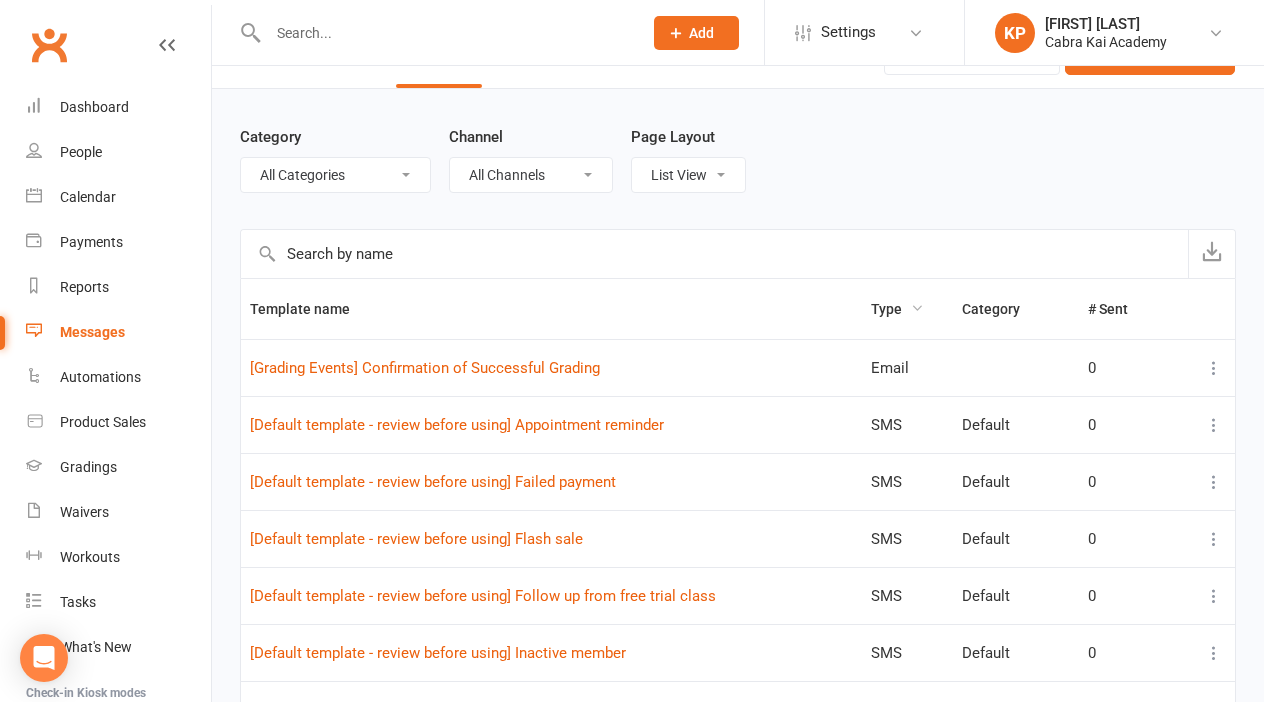click on "Type" at bounding box center (897, 309) 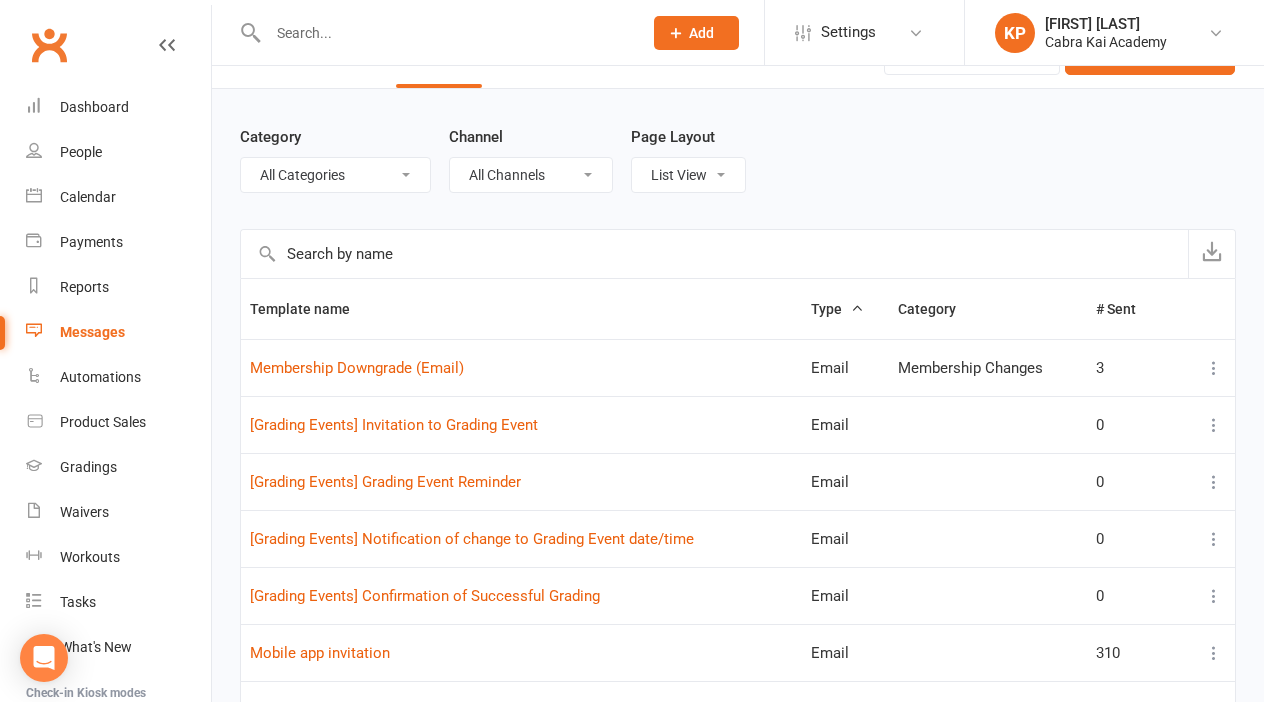 click at bounding box center [857, 308] 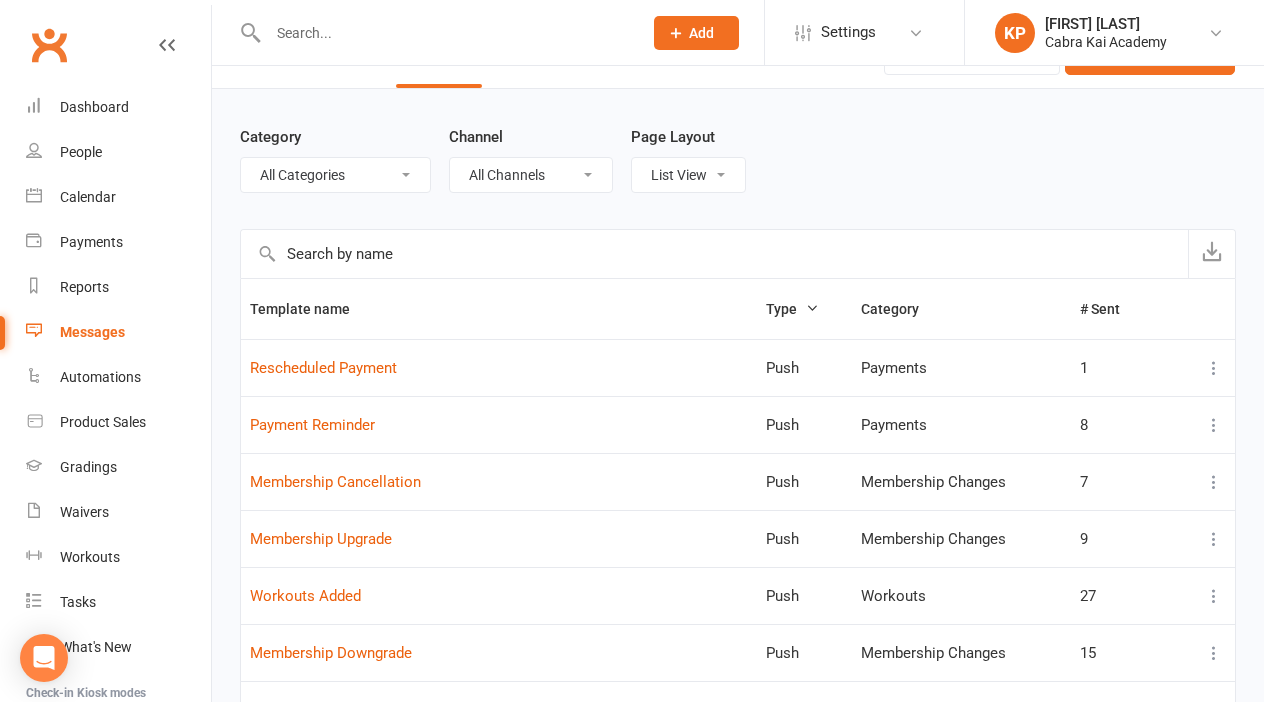 click on "Type" at bounding box center (792, 309) 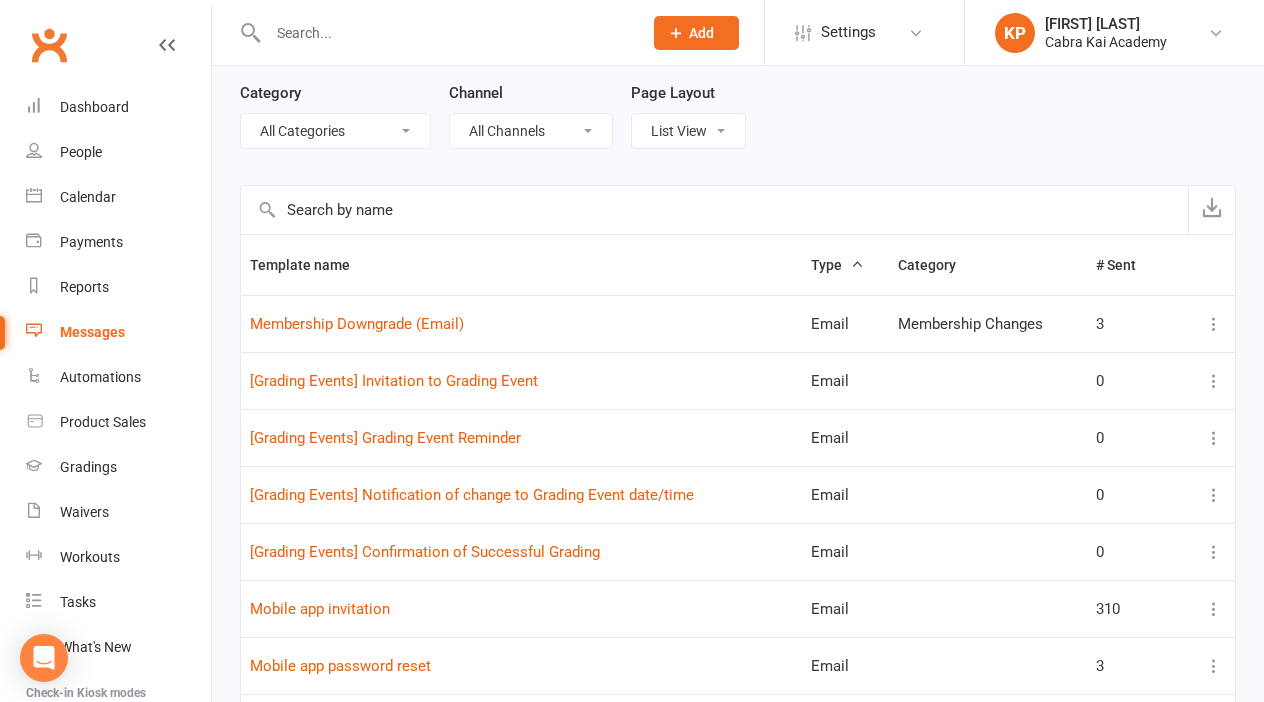 scroll, scrollTop: 103, scrollLeft: 0, axis: vertical 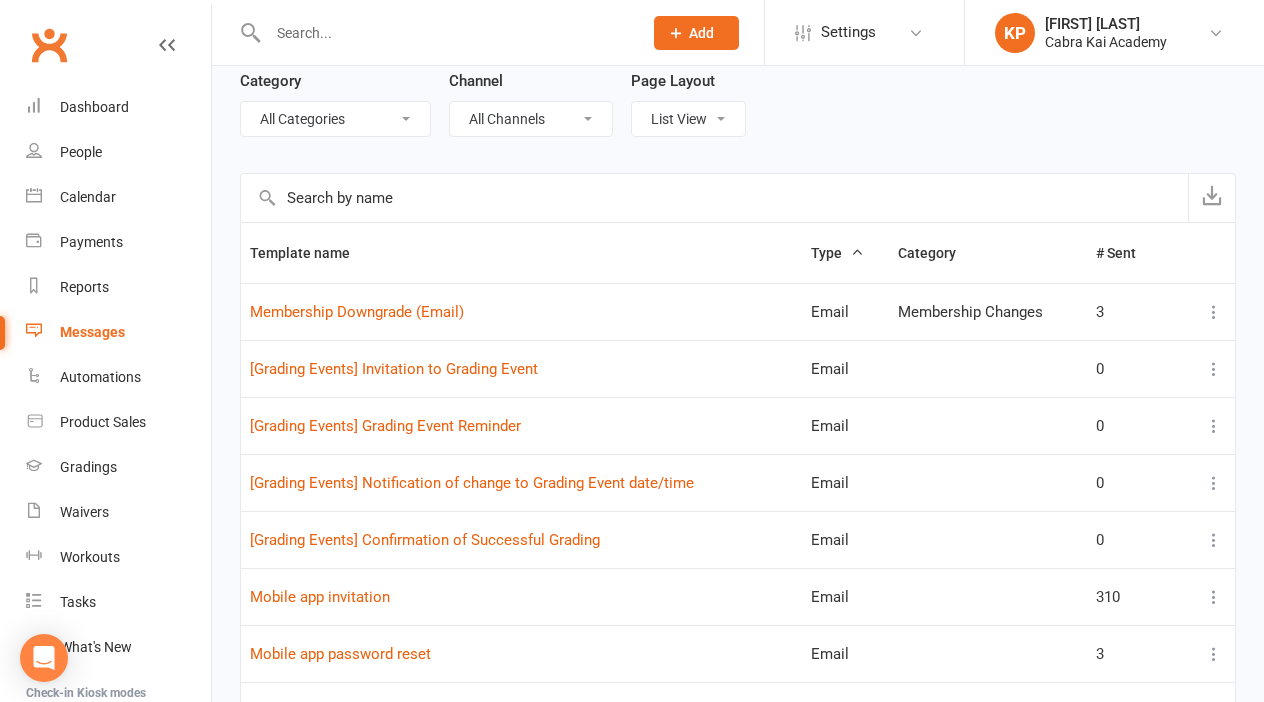 click at bounding box center (1214, 312) 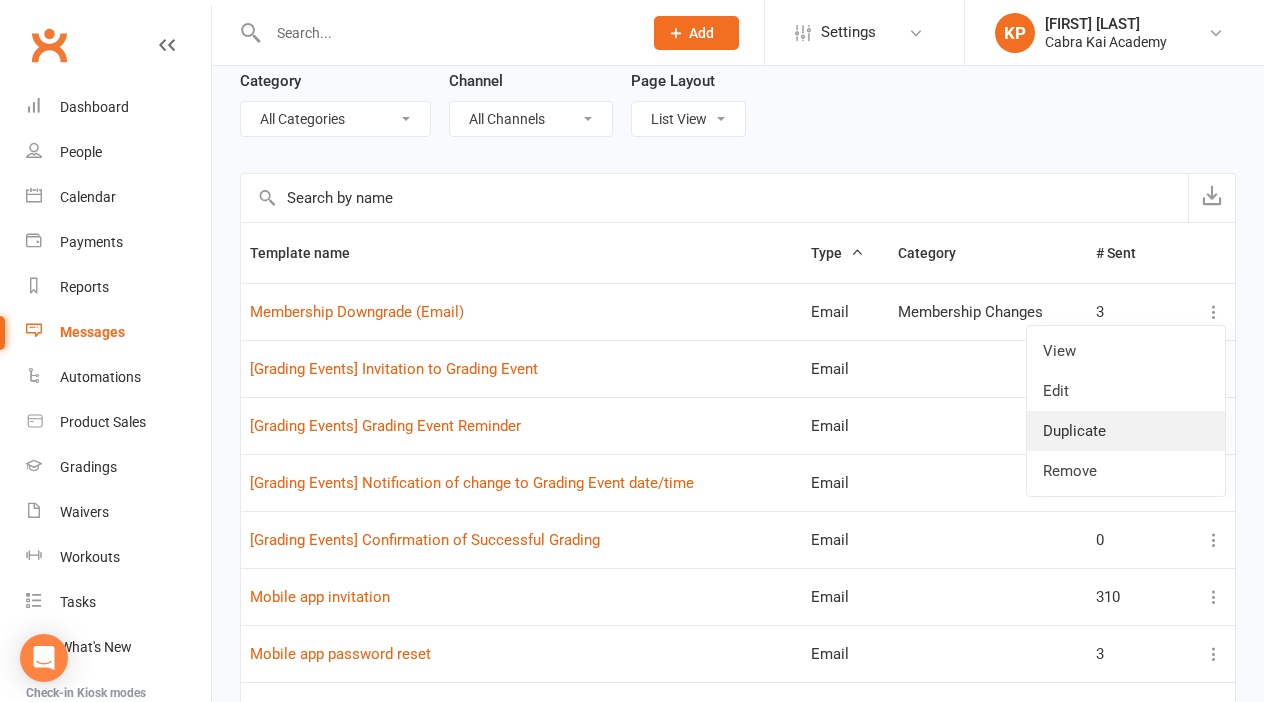 click on "Duplicate" at bounding box center (1126, 431) 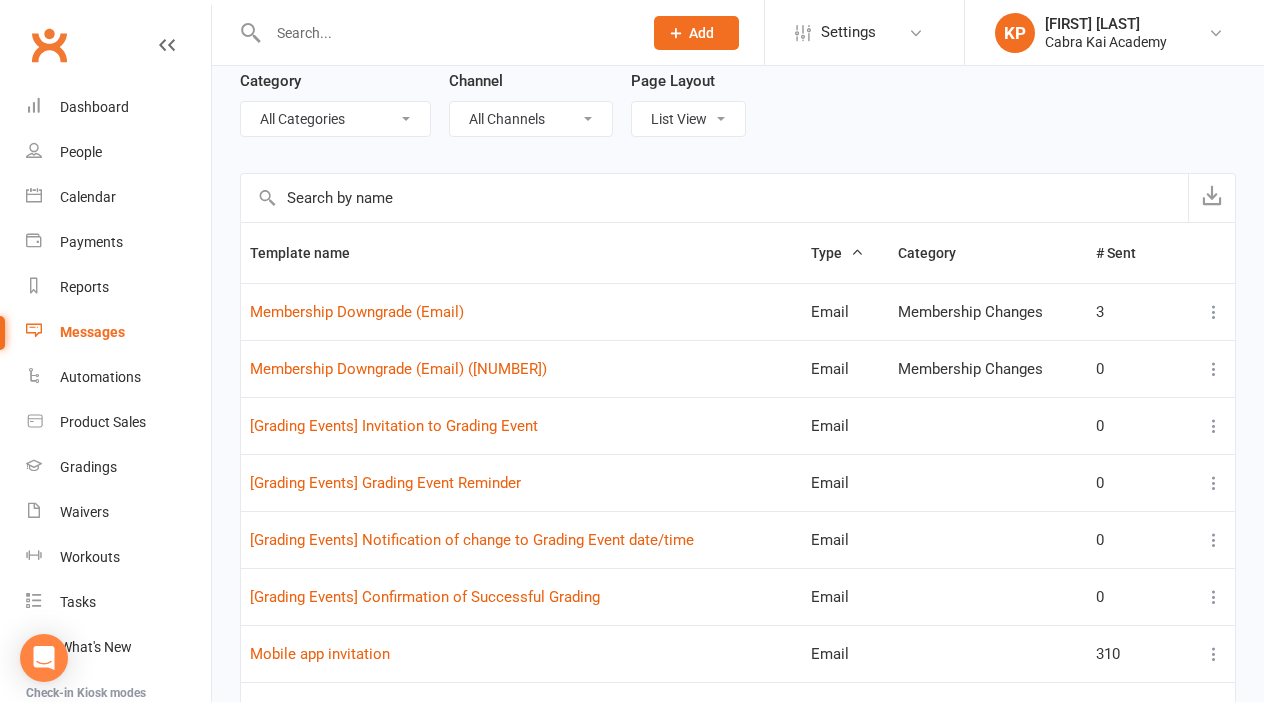 click at bounding box center (1214, 369) 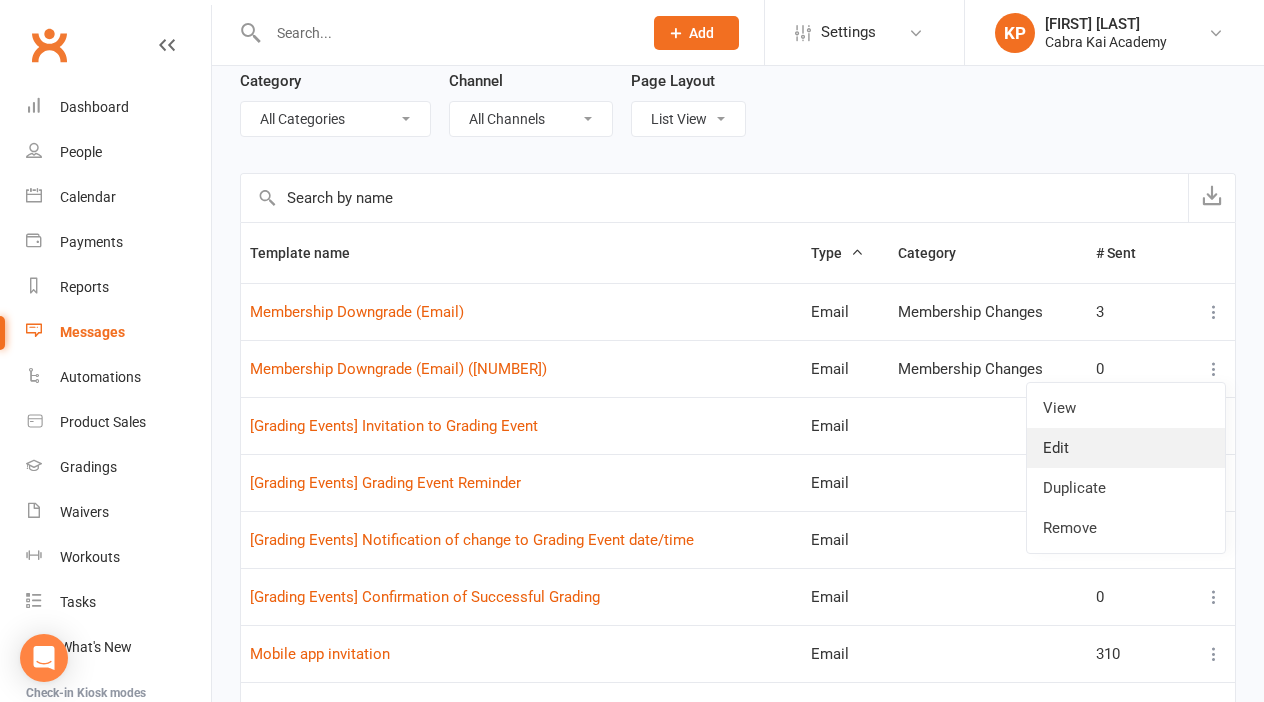 click on "Edit" at bounding box center (1126, 448) 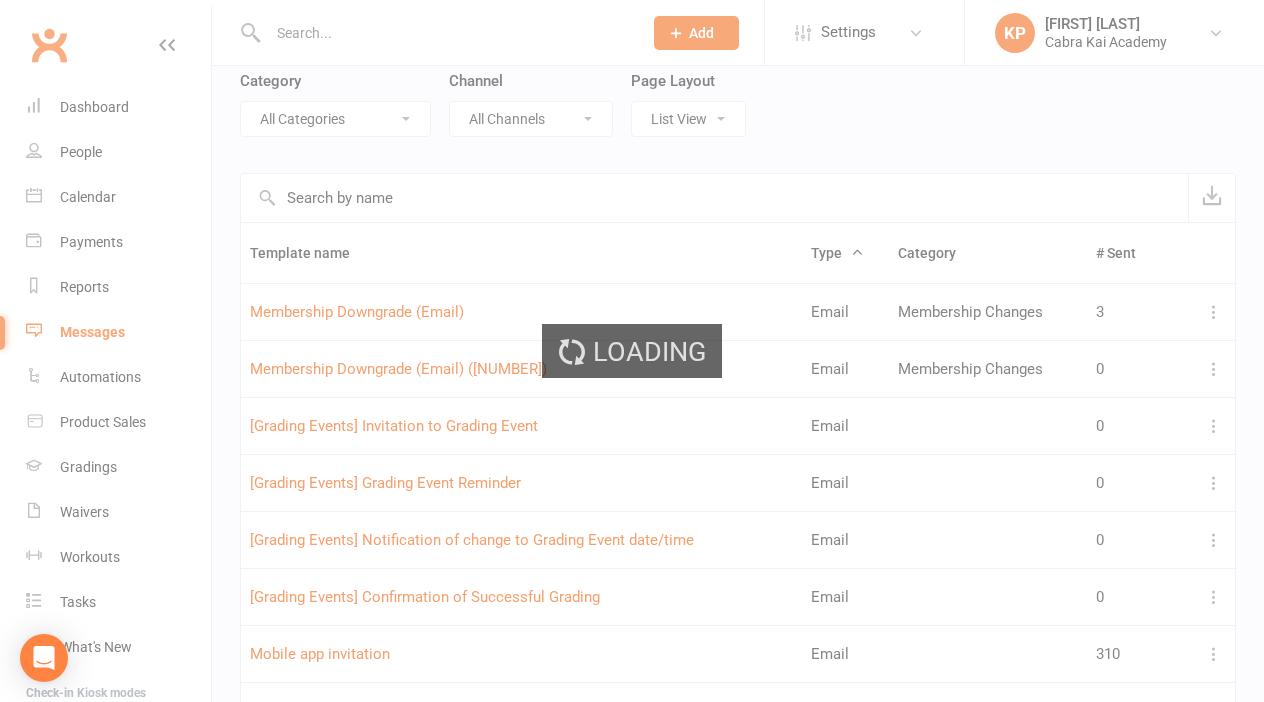 scroll, scrollTop: 0, scrollLeft: 0, axis: both 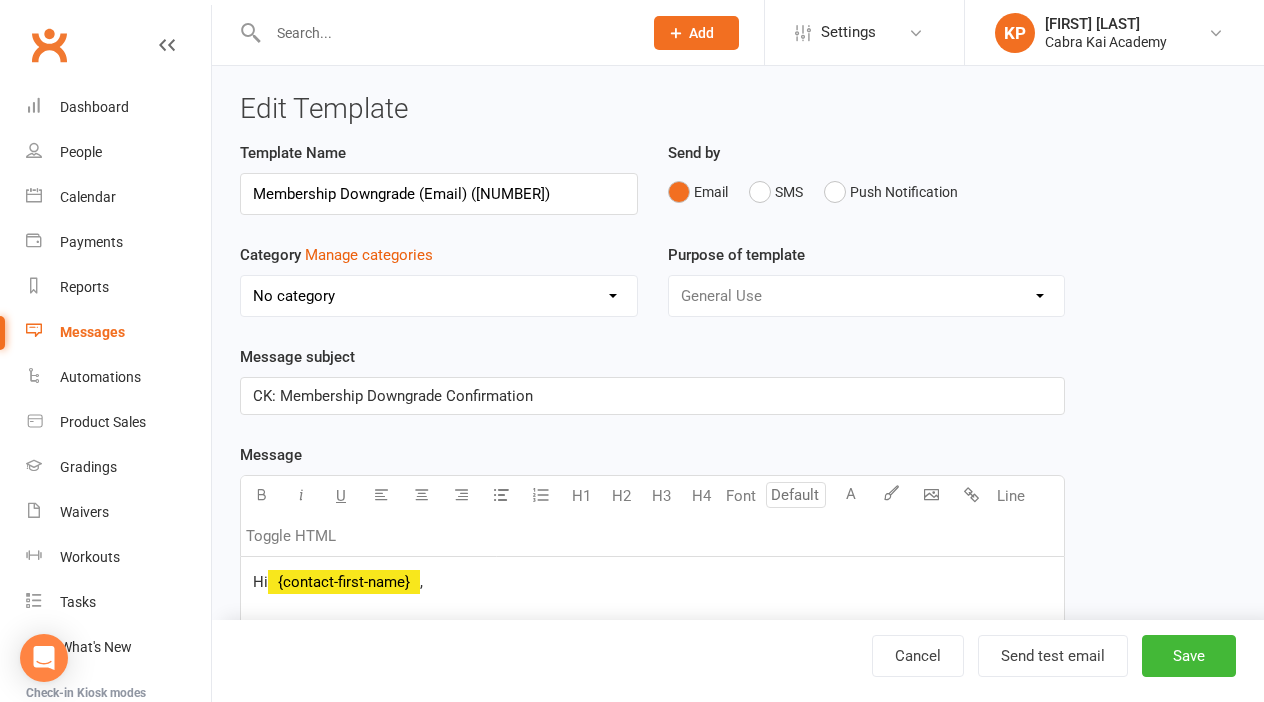 select on "[NUMBER]" 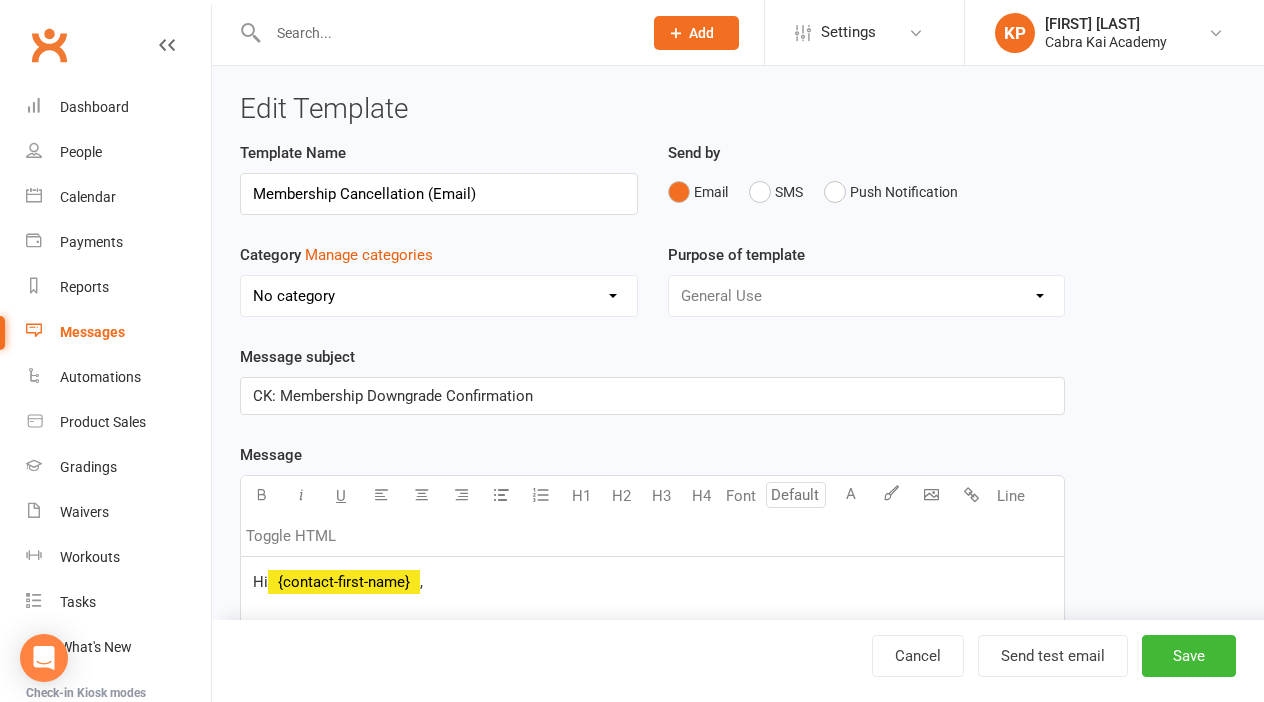 type on "Membership Cancellation (Email)" 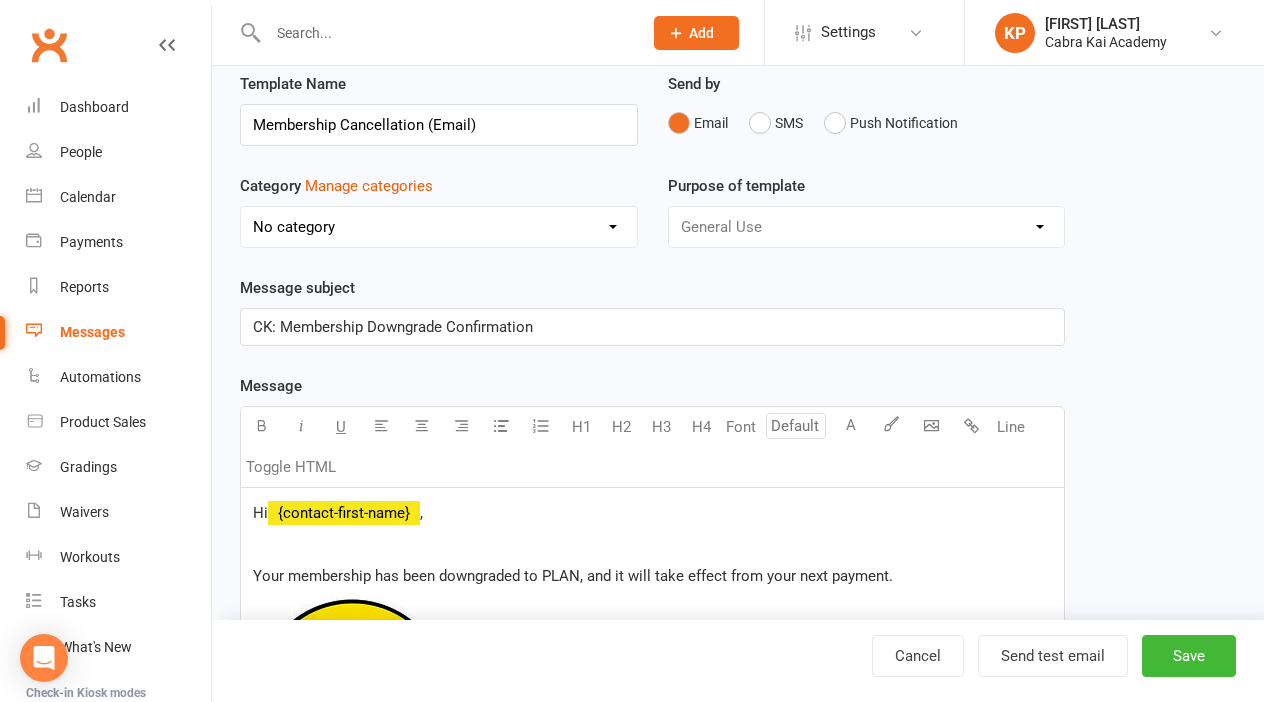 scroll, scrollTop: 74, scrollLeft: 0, axis: vertical 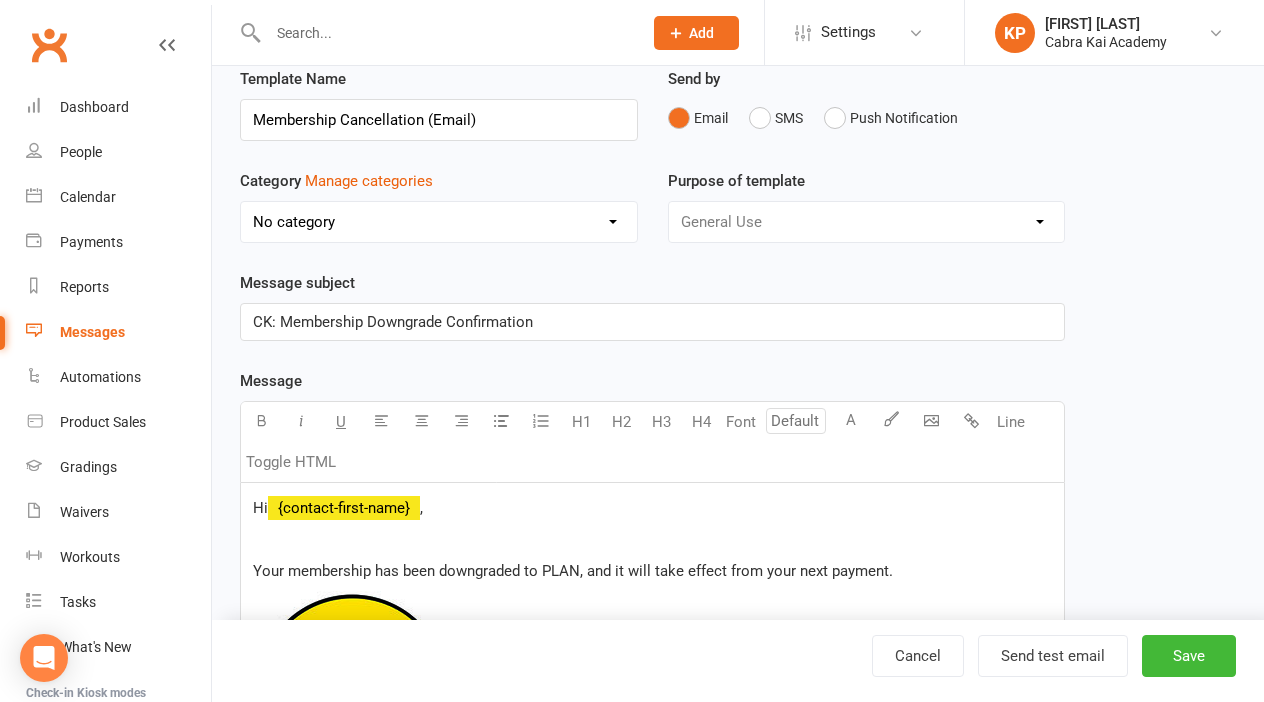click on "CK: Membership Downgrade Confirmation" at bounding box center [393, 322] 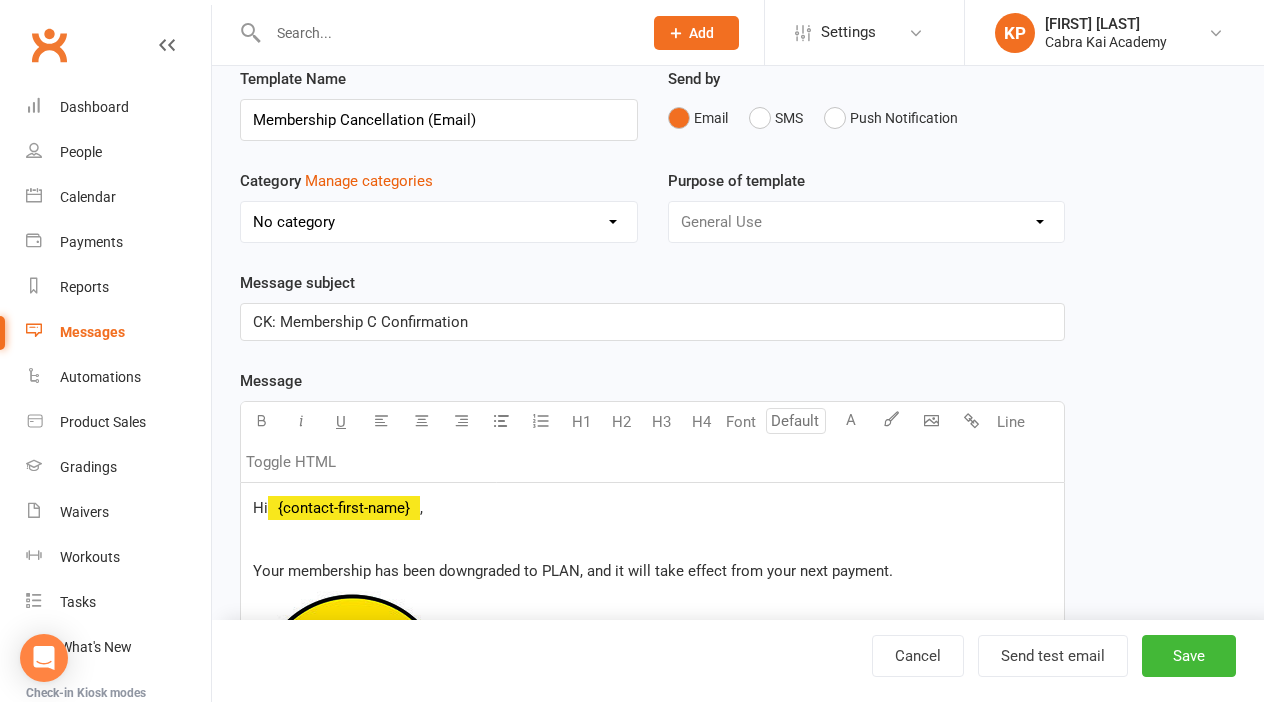 type 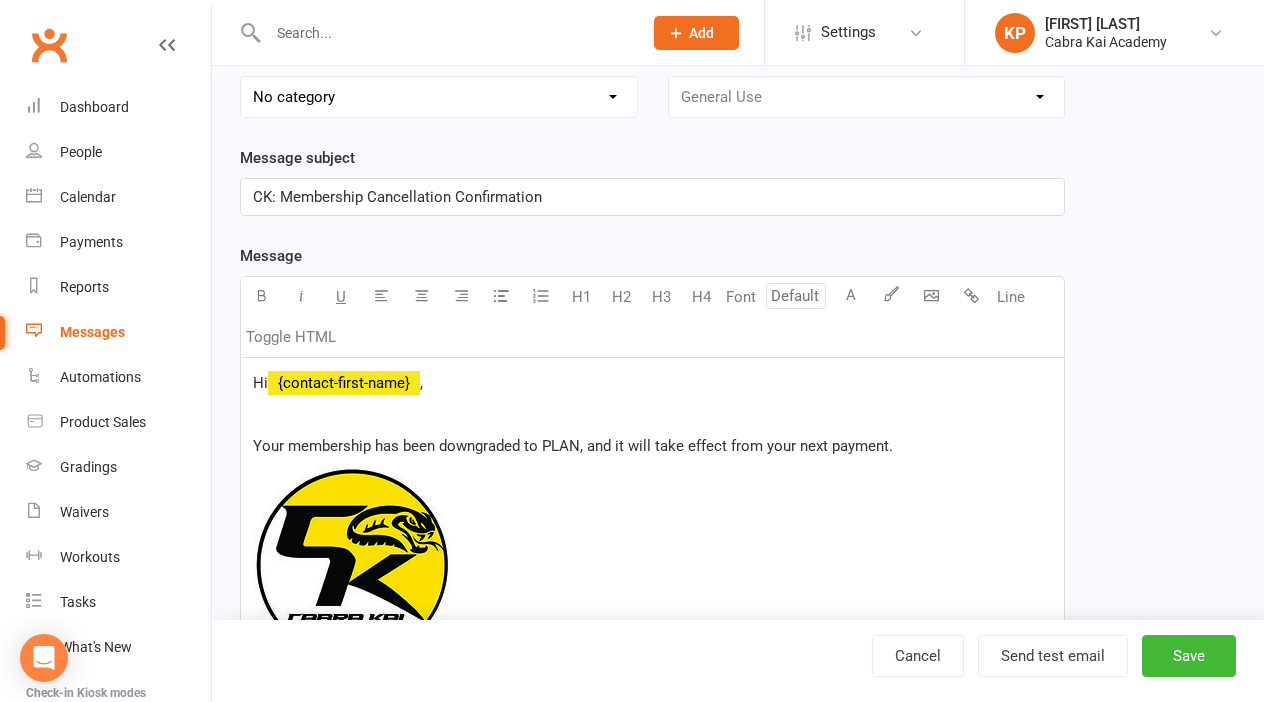 scroll, scrollTop: 203, scrollLeft: 0, axis: vertical 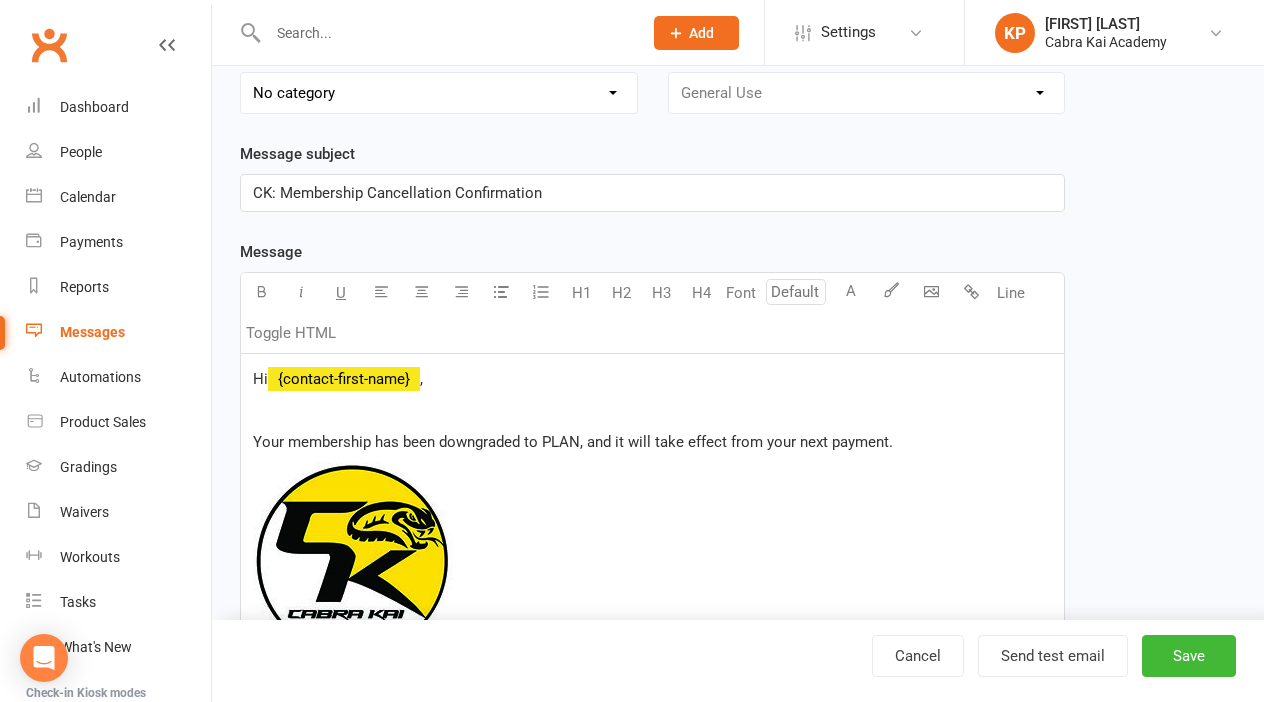 click on "Your membership has been downgraded to PLAN, and it will take effect from your next payment." at bounding box center [573, 442] 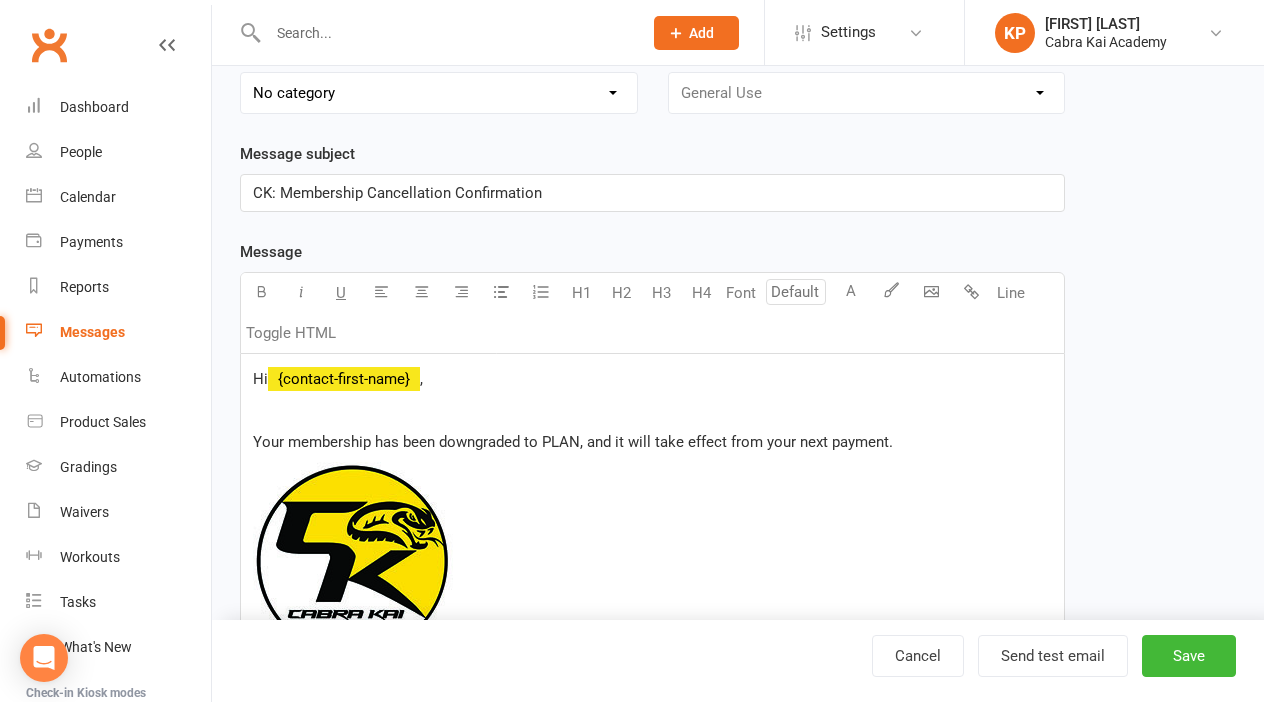 type 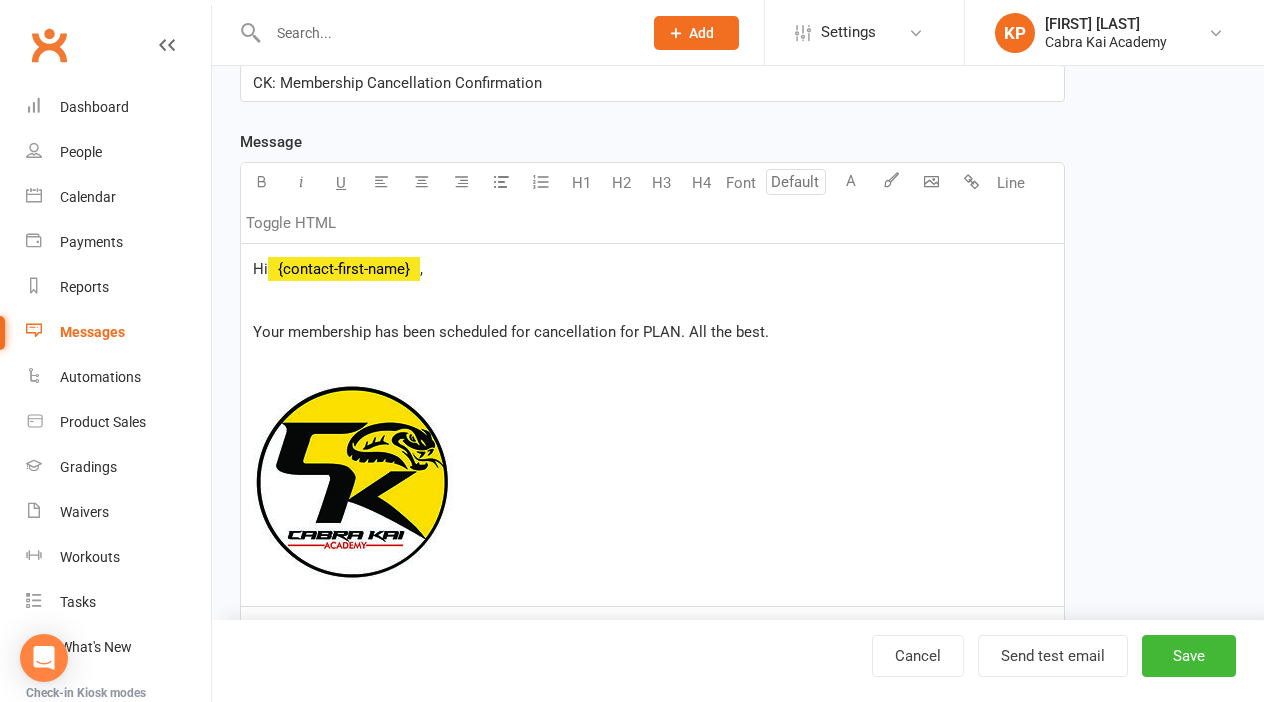 scroll, scrollTop: 325, scrollLeft: 0, axis: vertical 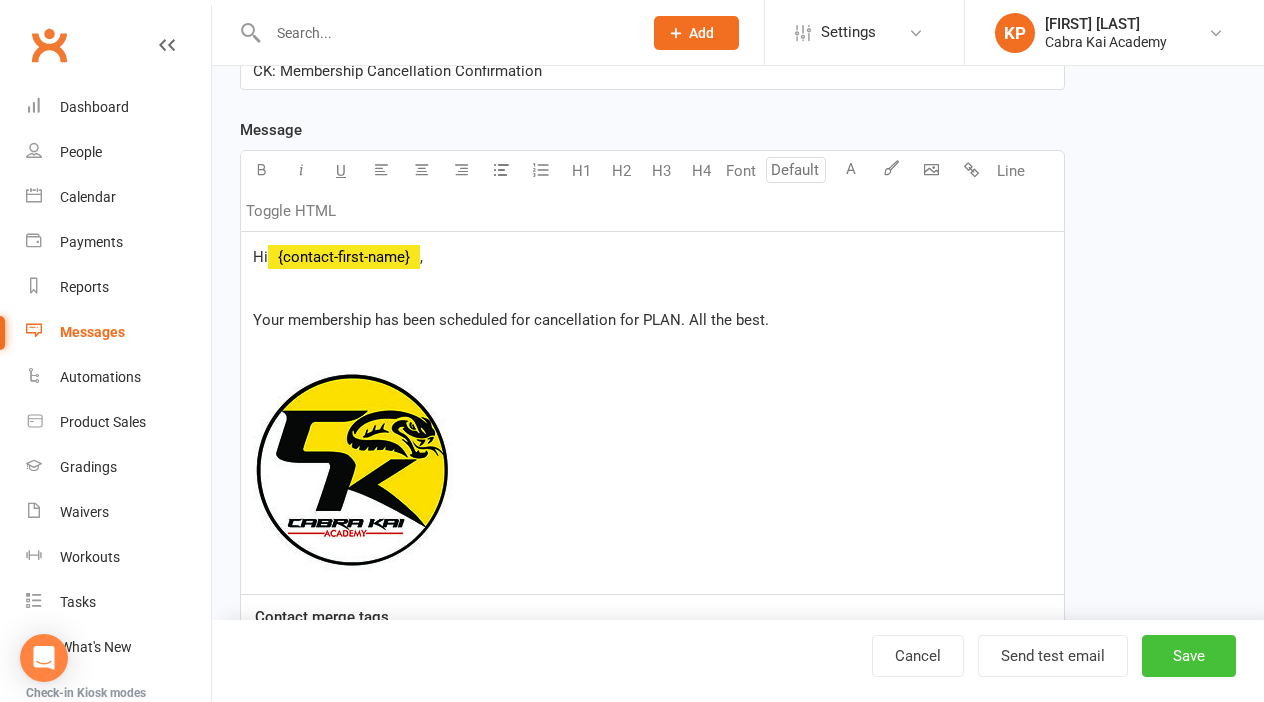 click on "Save" at bounding box center (1189, 656) 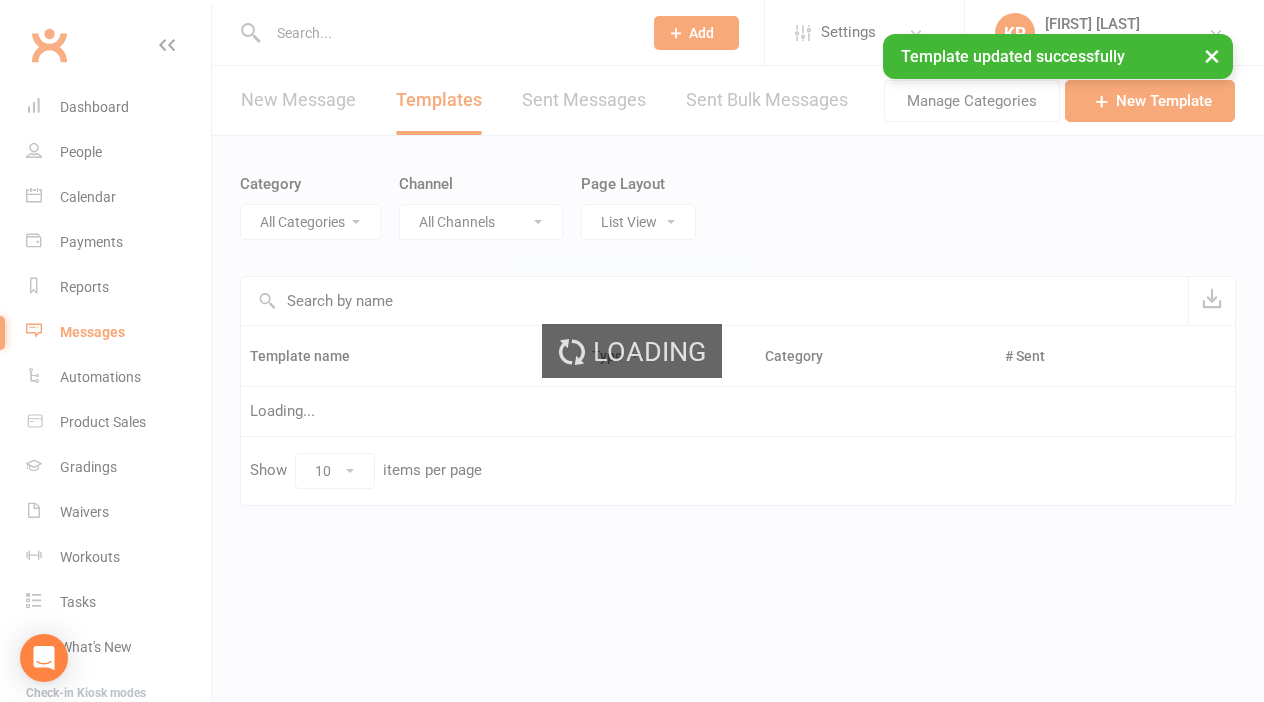 scroll, scrollTop: 0, scrollLeft: 0, axis: both 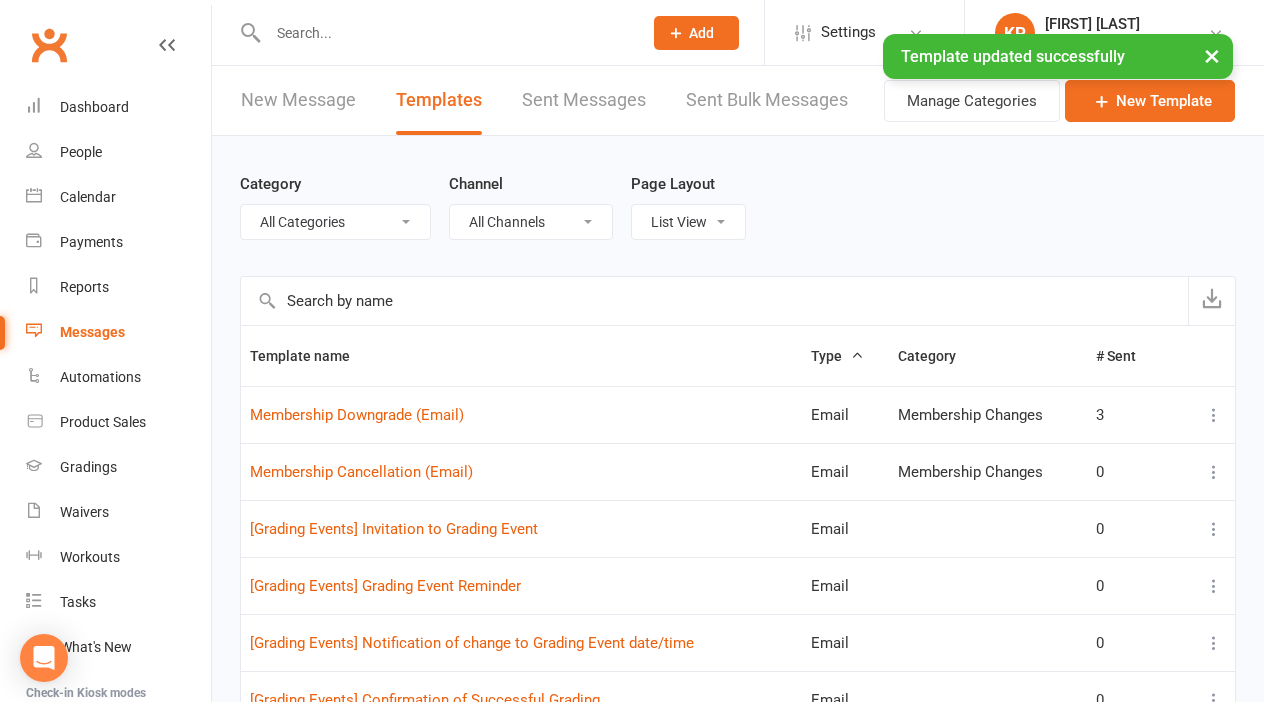 click at bounding box center (445, 33) 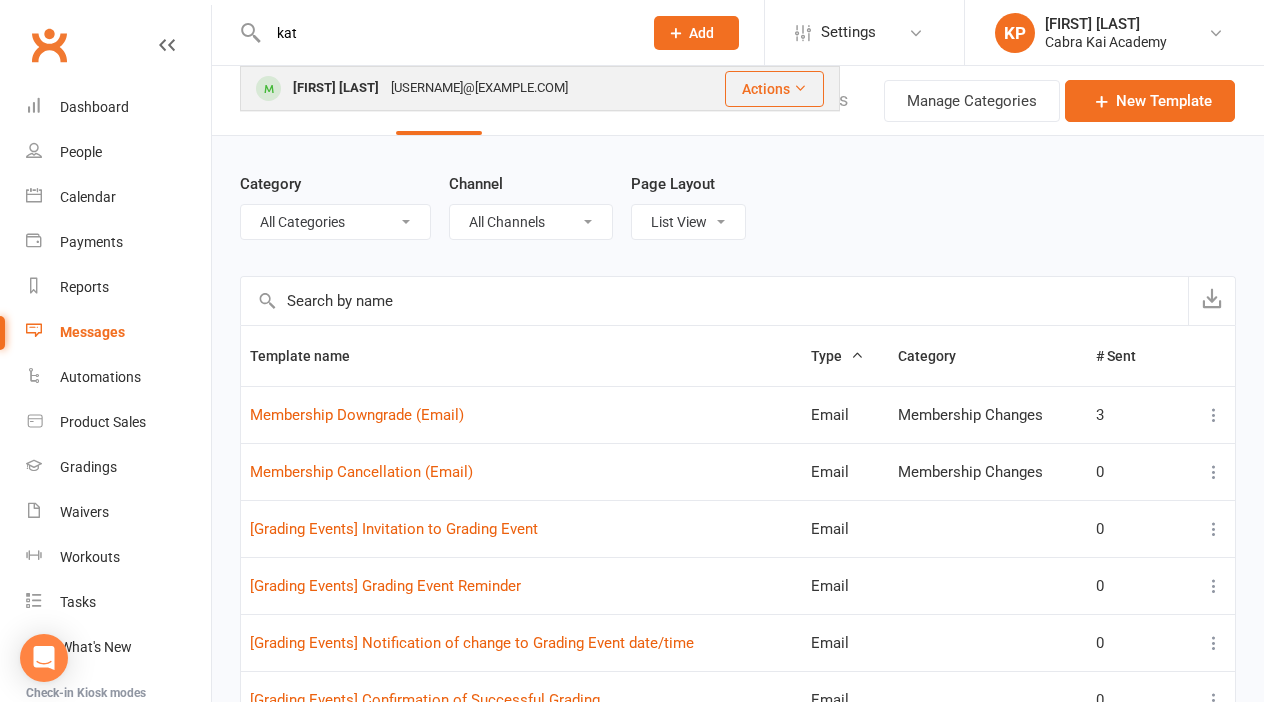 type on "kat" 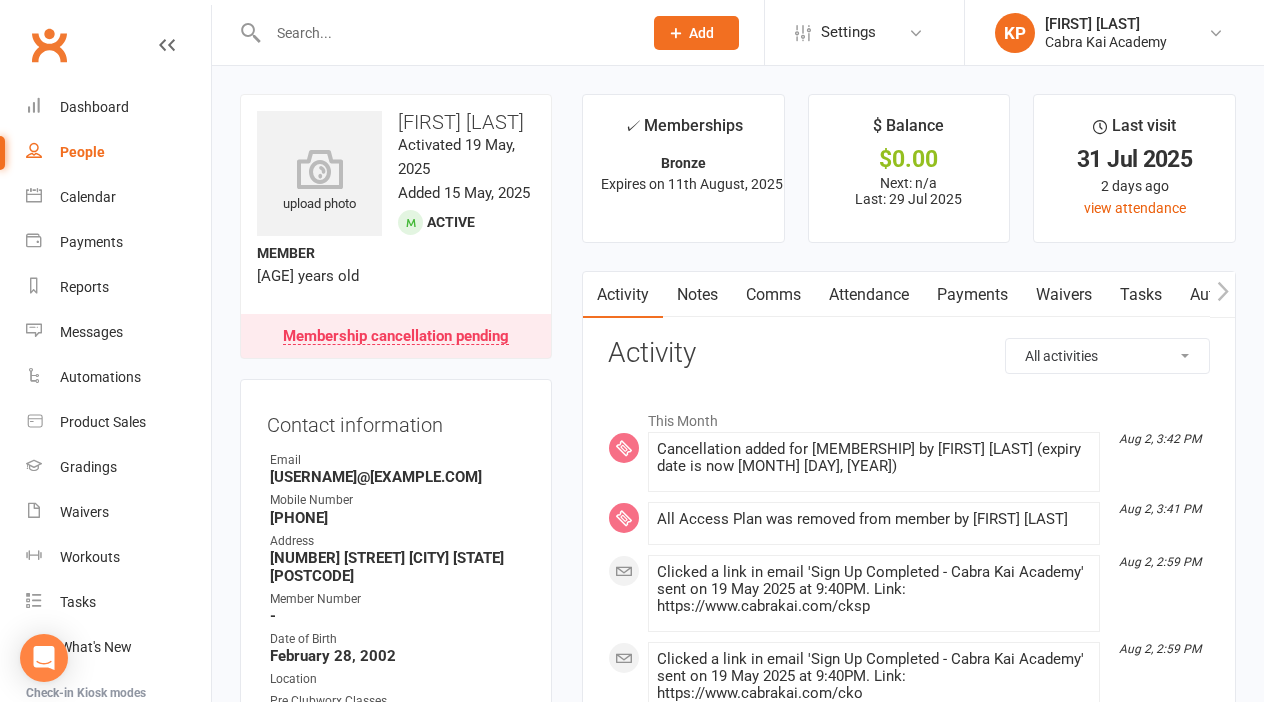 click on "Comms" at bounding box center (773, 295) 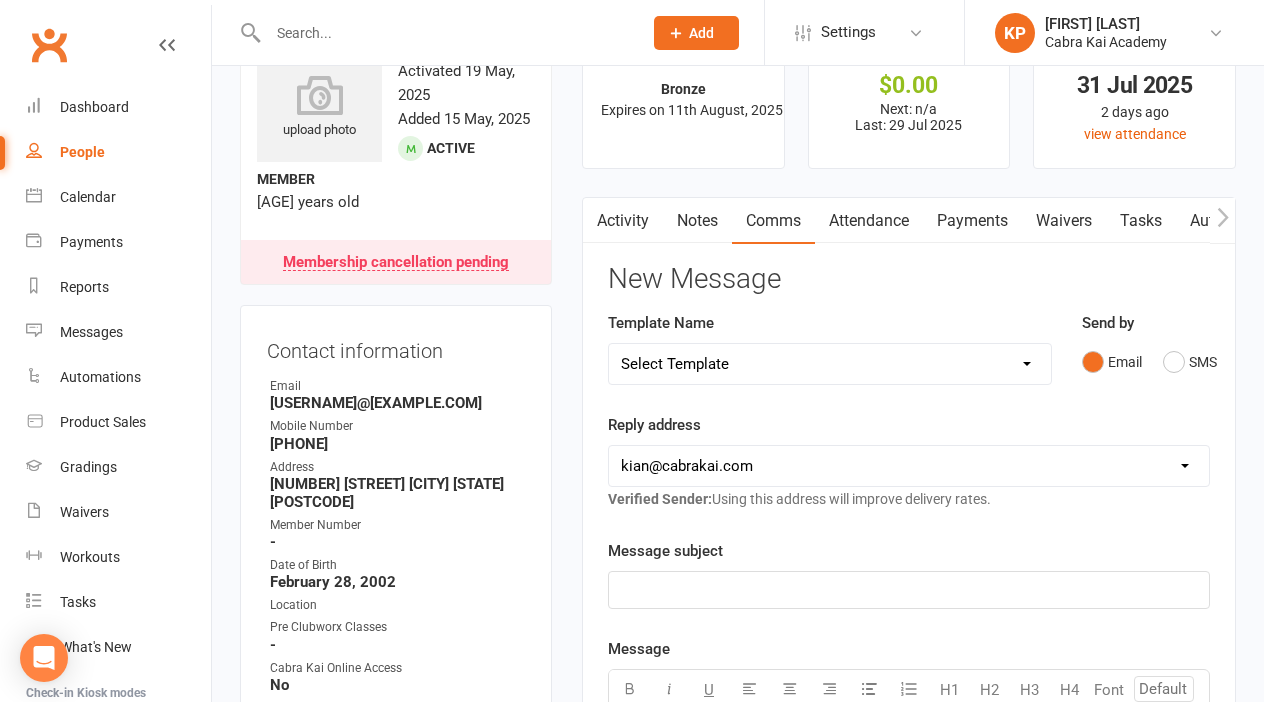 scroll, scrollTop: 102, scrollLeft: 0, axis: vertical 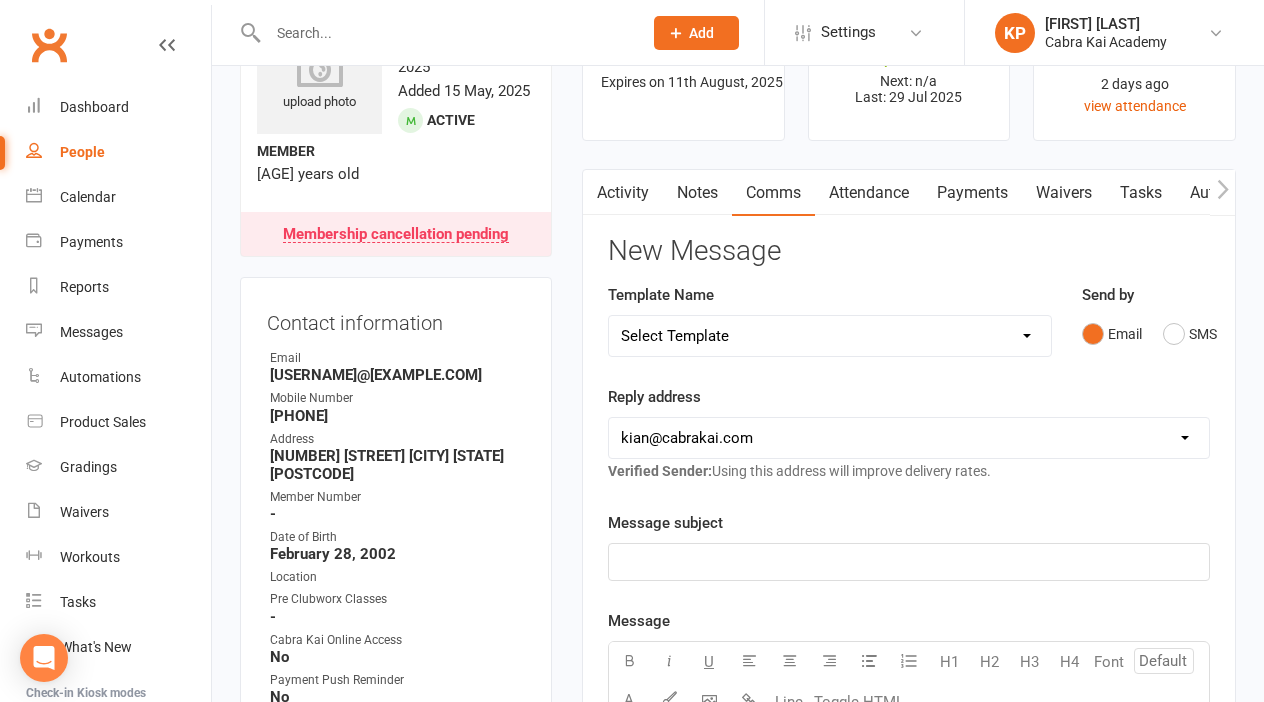 select on "17" 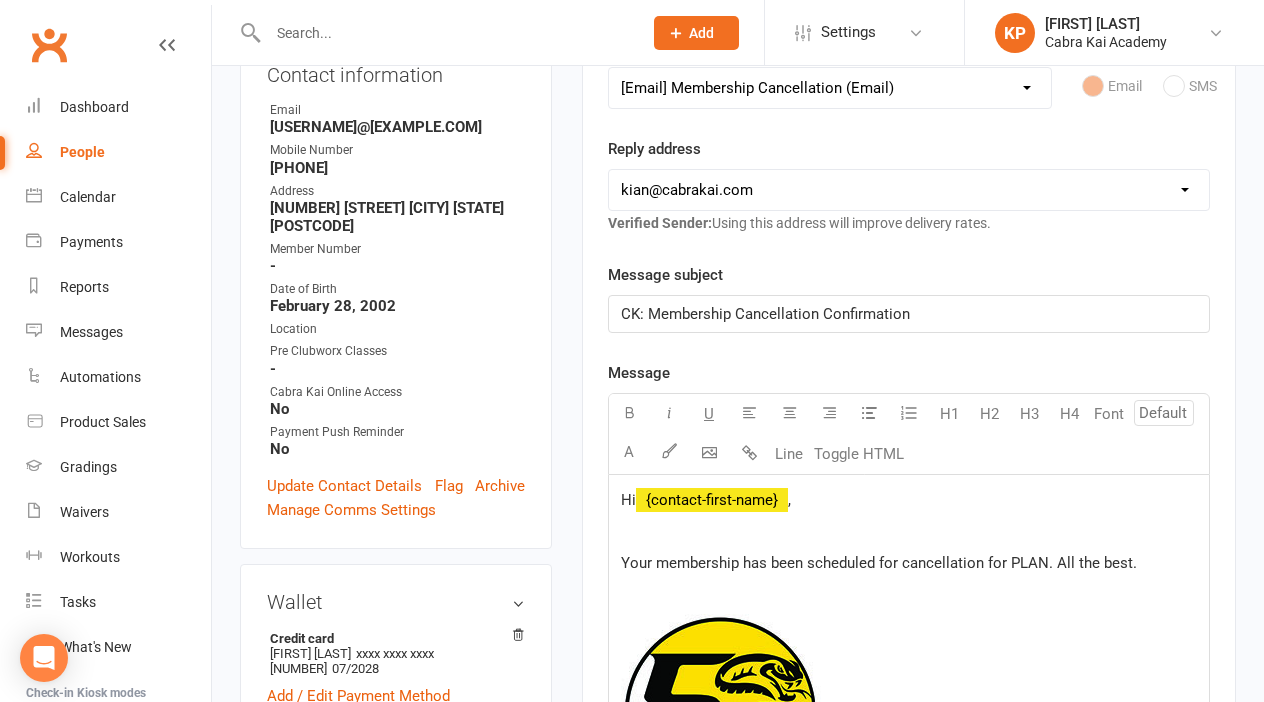 scroll, scrollTop: 404, scrollLeft: 0, axis: vertical 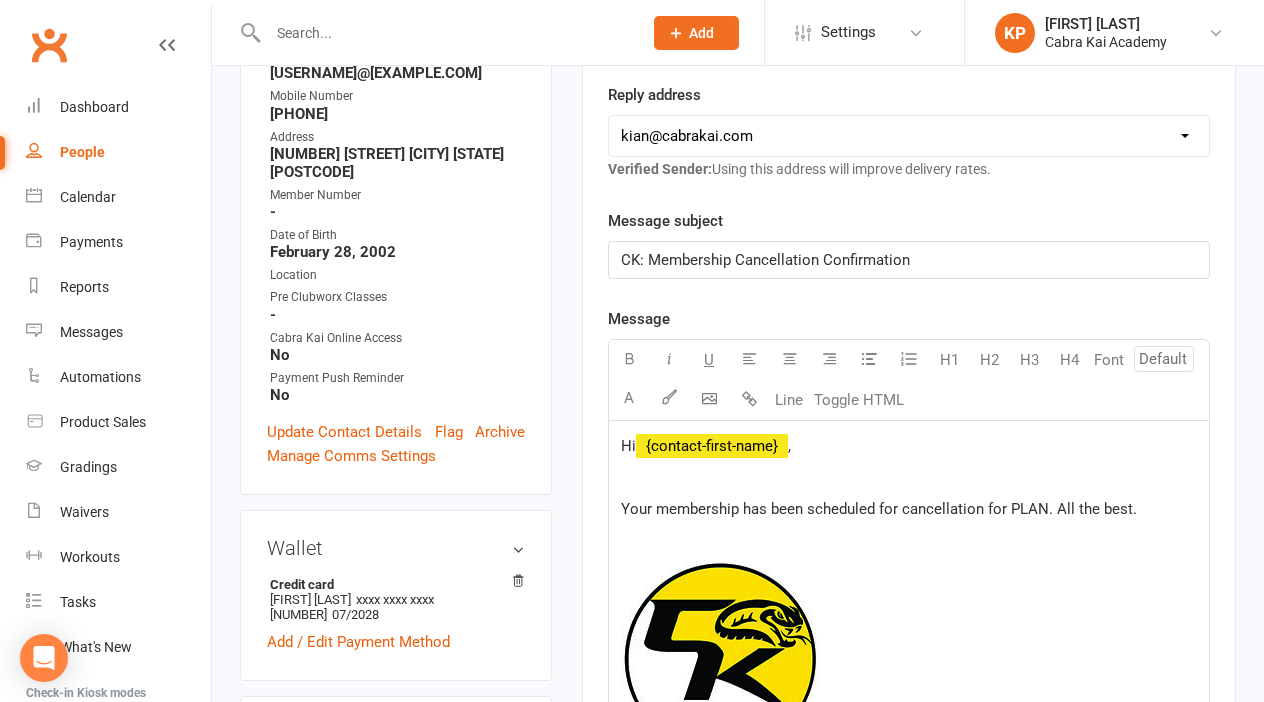 click on "Your membership has been scheduled for cancellation for PLAN. All the best." 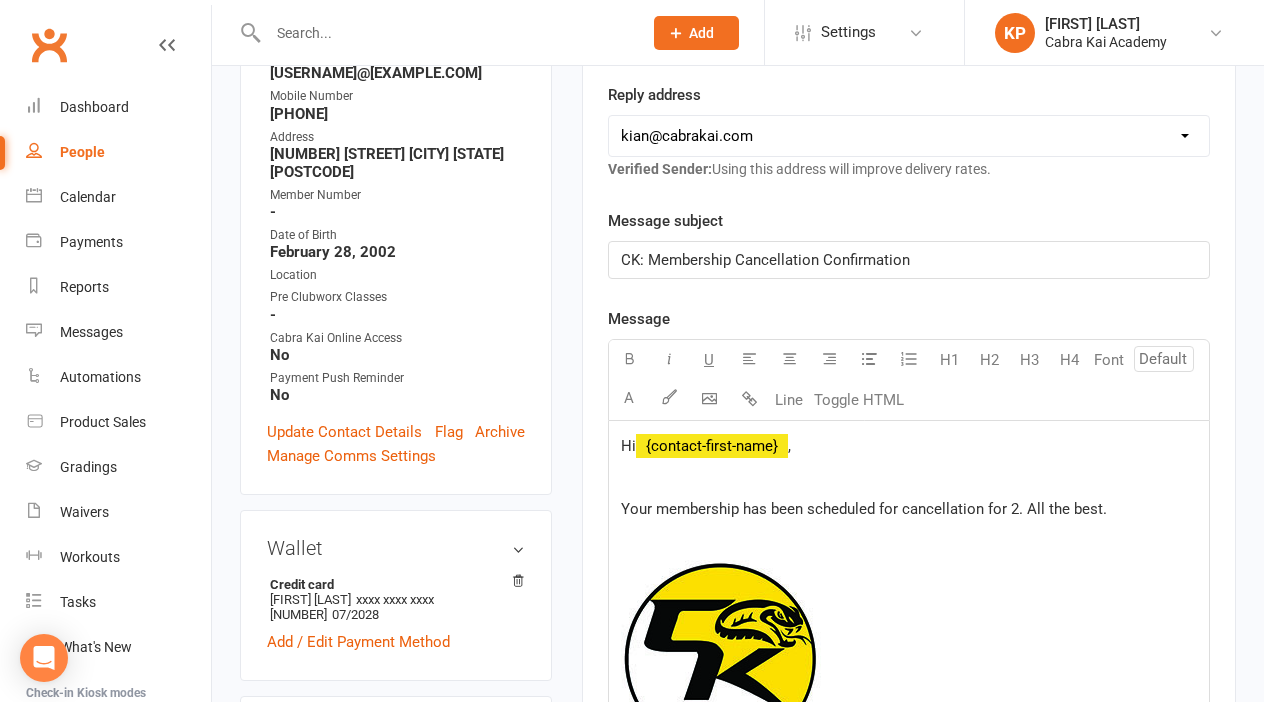 type 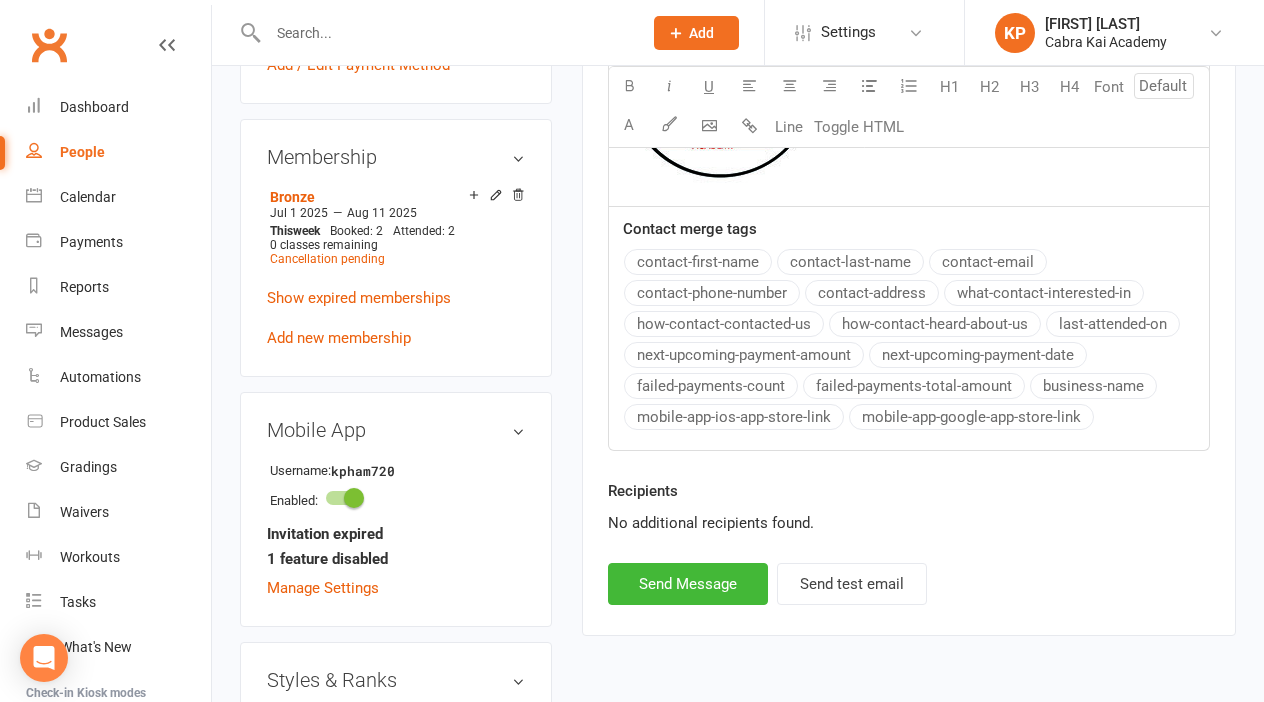 scroll, scrollTop: 1039, scrollLeft: 0, axis: vertical 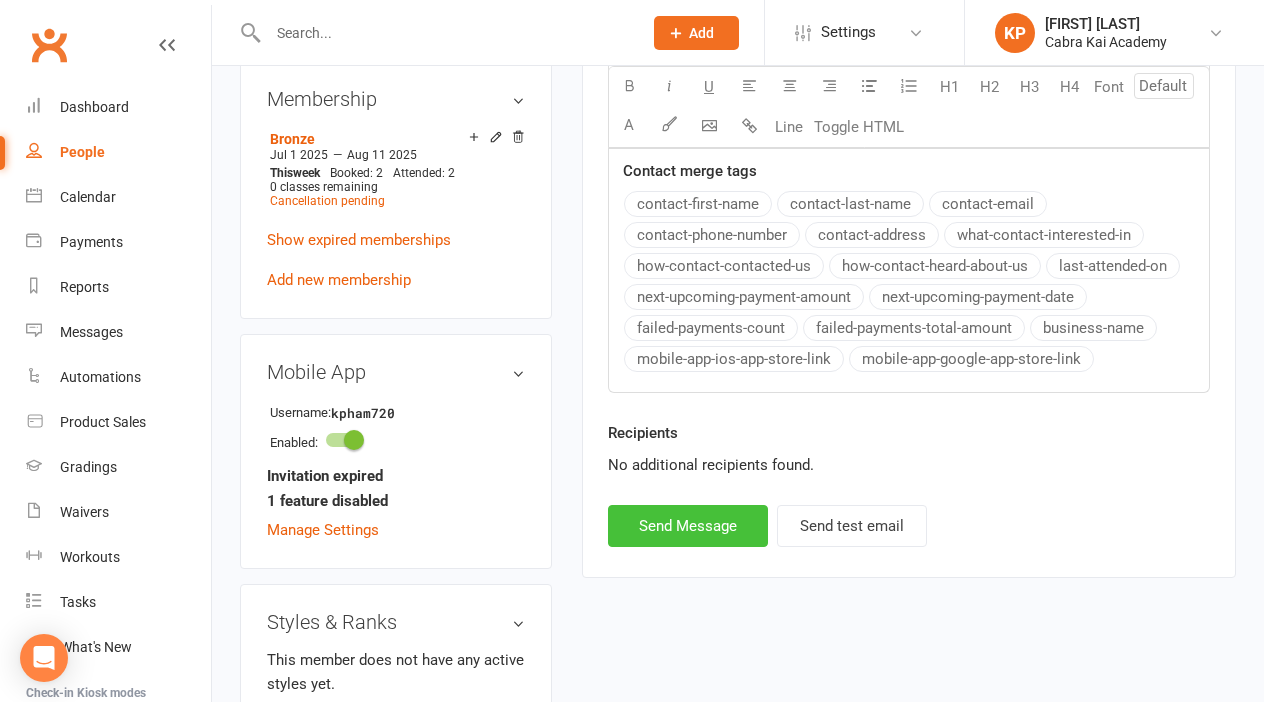 click on "Send Message" at bounding box center [688, 526] 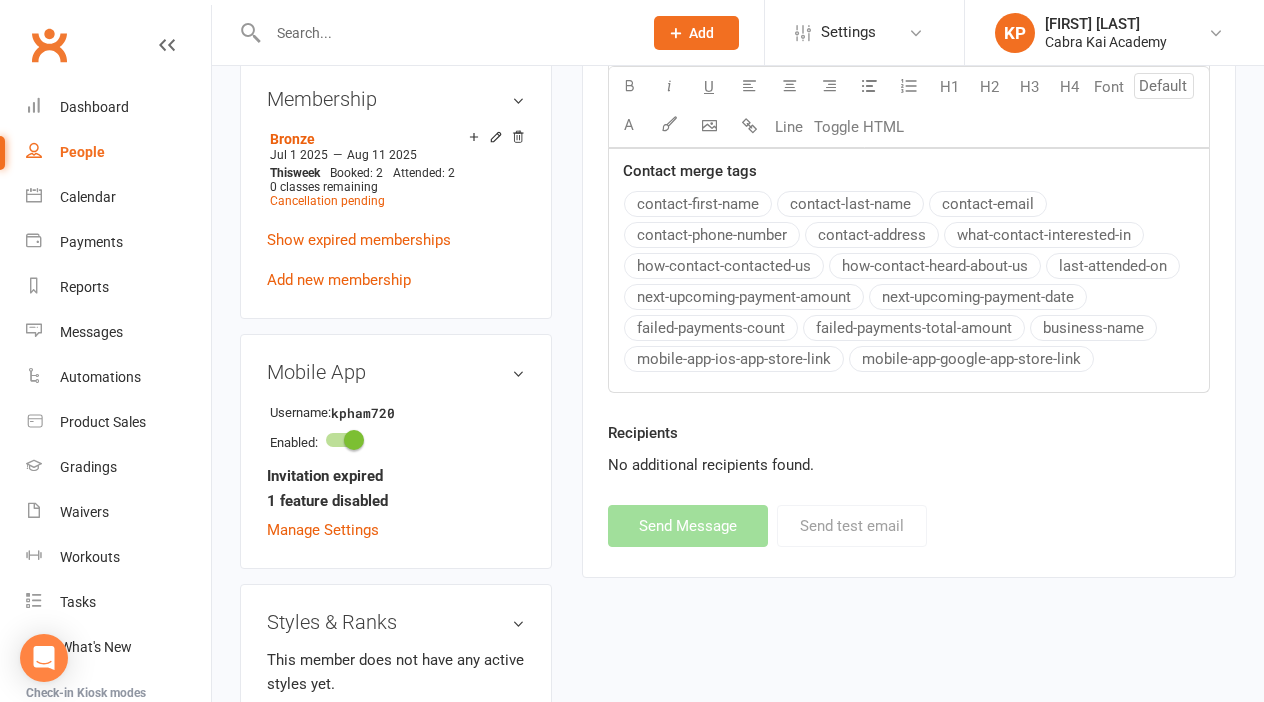 select 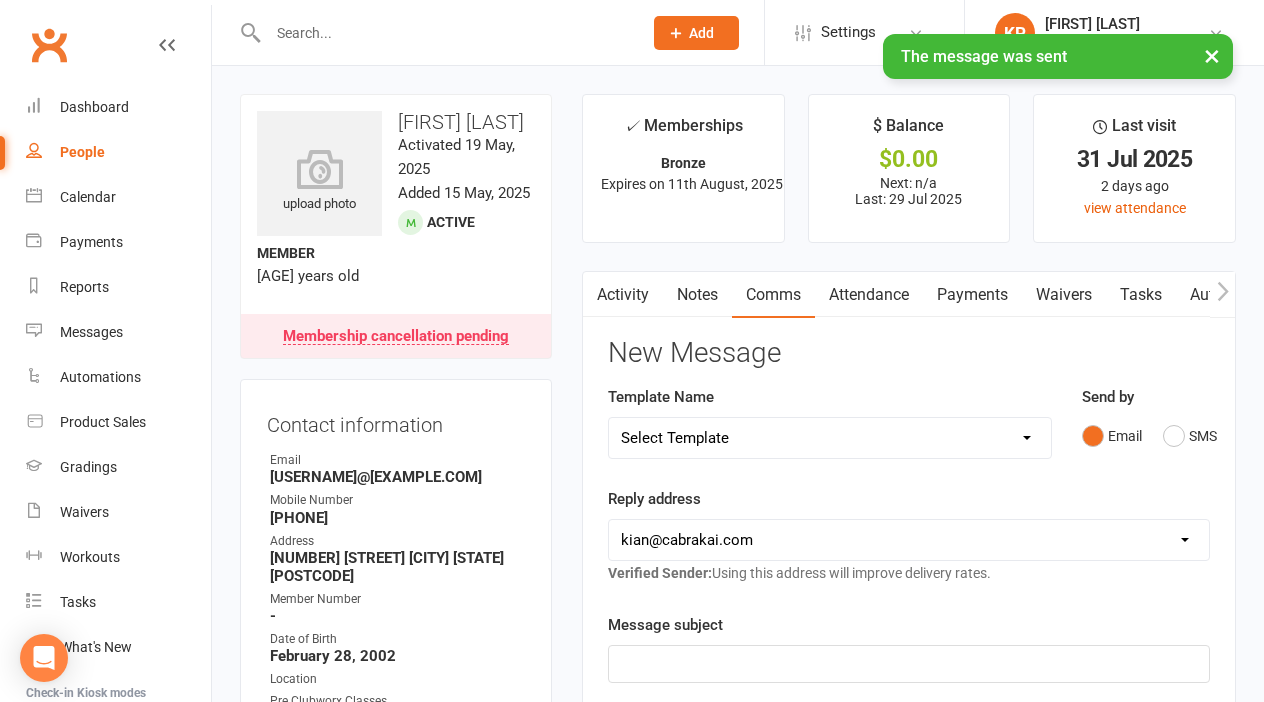 scroll, scrollTop: 0, scrollLeft: 0, axis: both 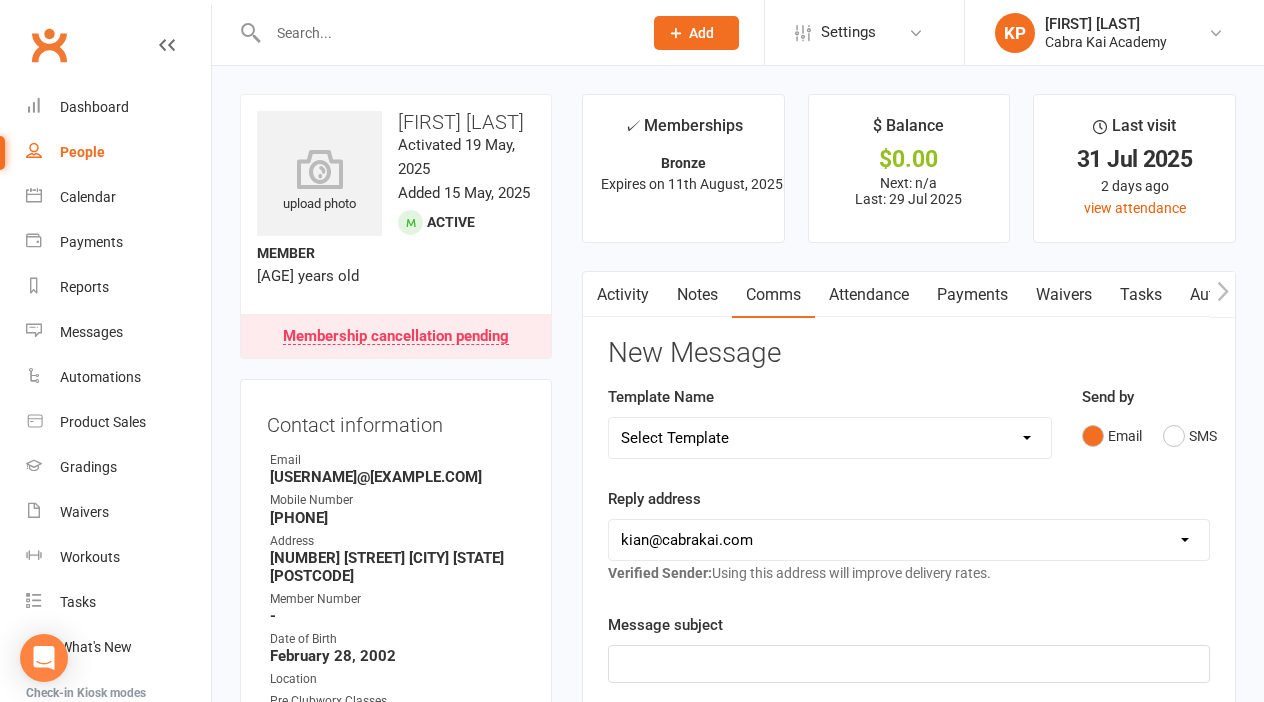 click at bounding box center [445, 33] 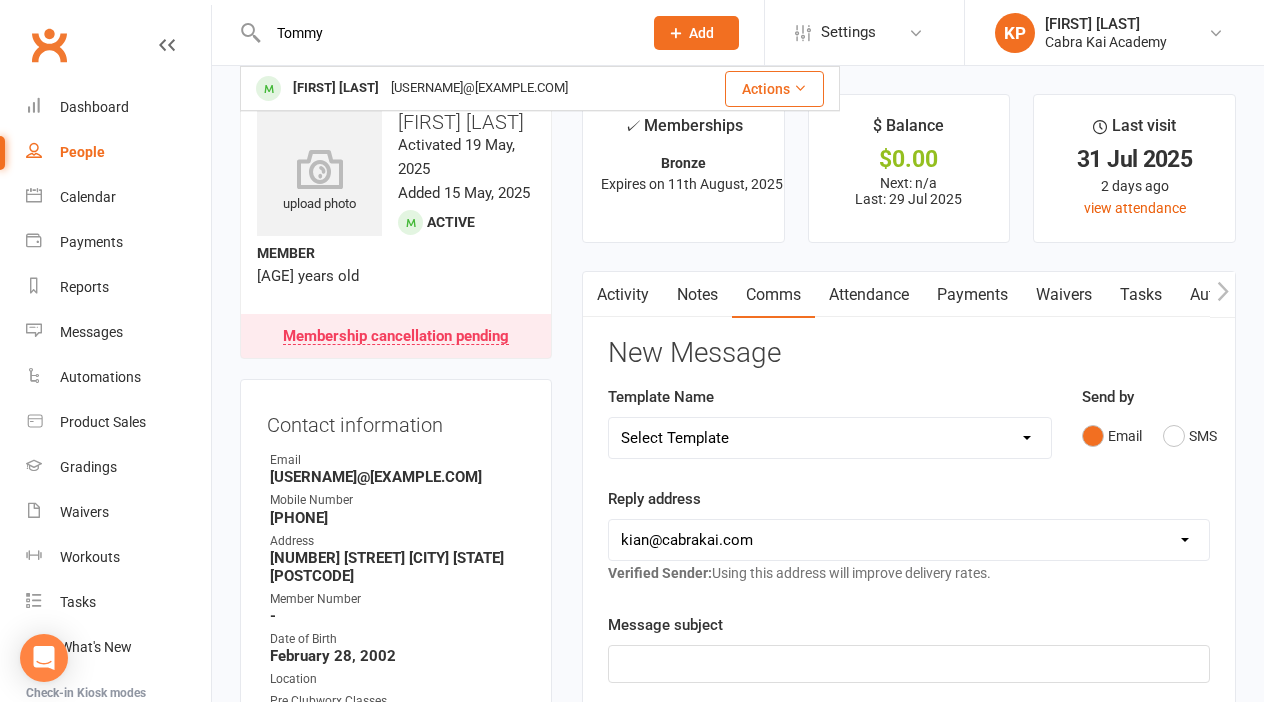 type on "Tommy" 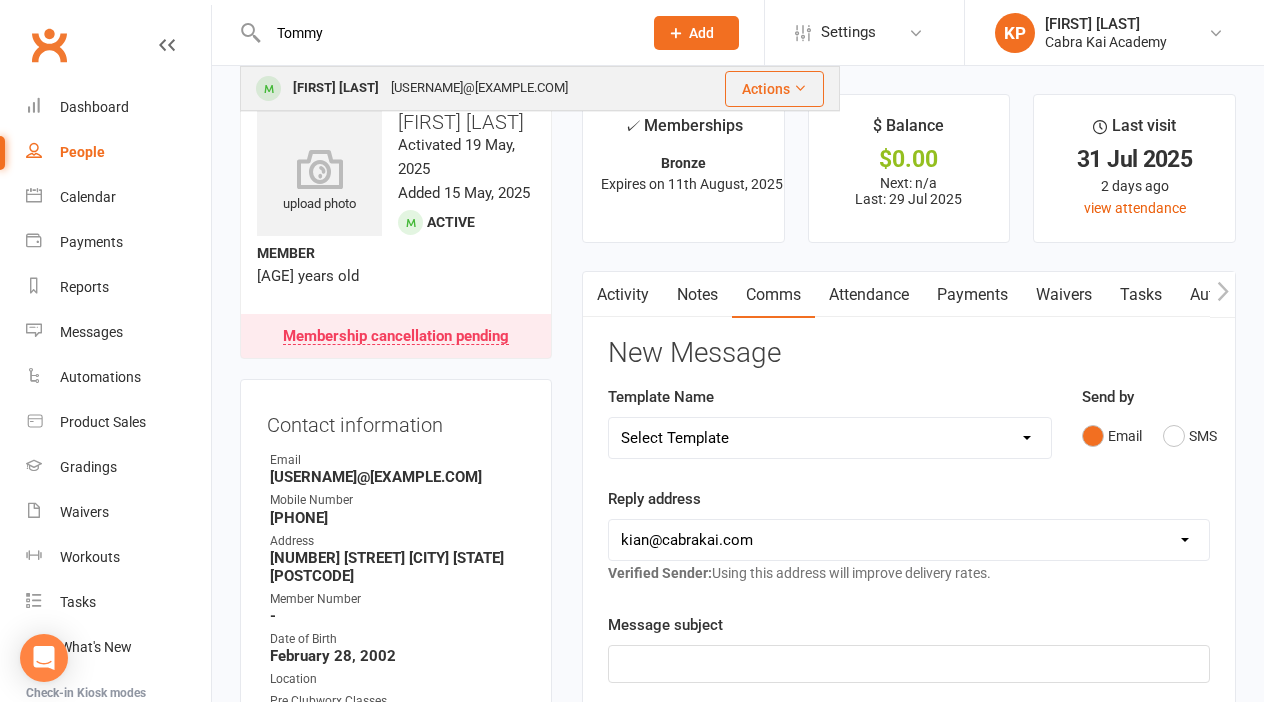 drag, startPoint x: 375, startPoint y: 37, endPoint x: 390, endPoint y: 87, distance: 52.201534 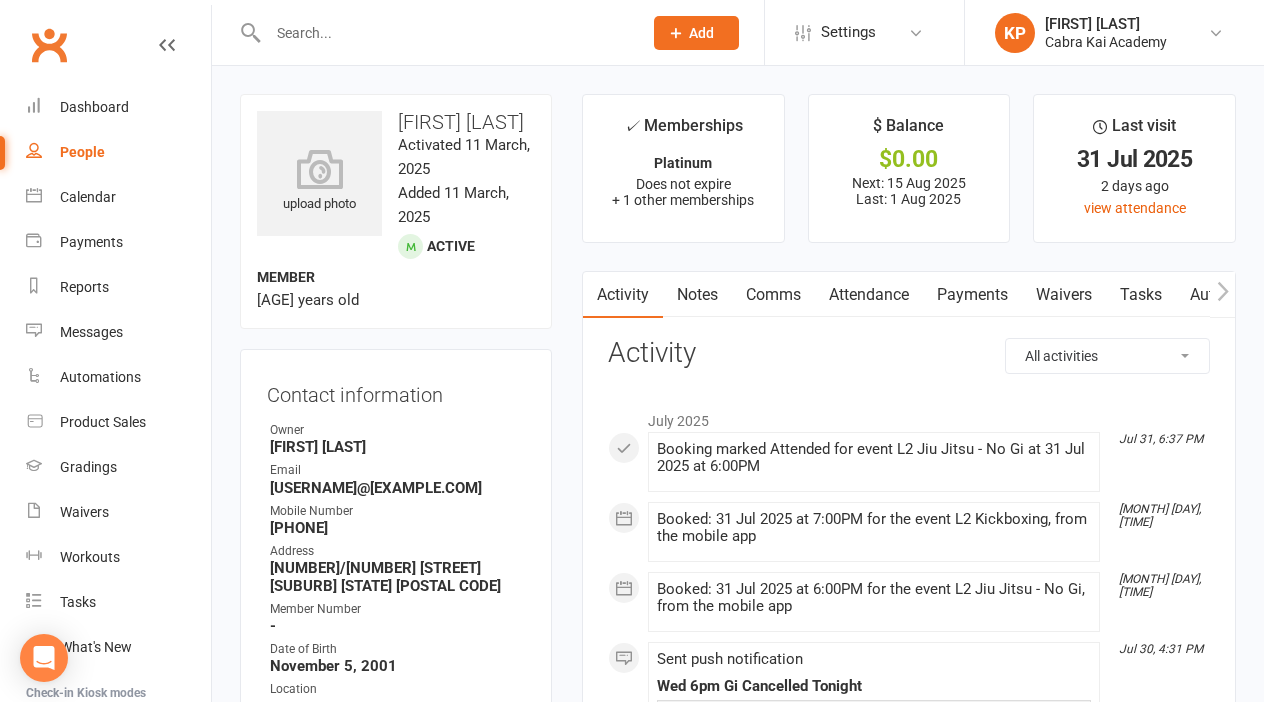 click on "Payments" at bounding box center (972, 295) 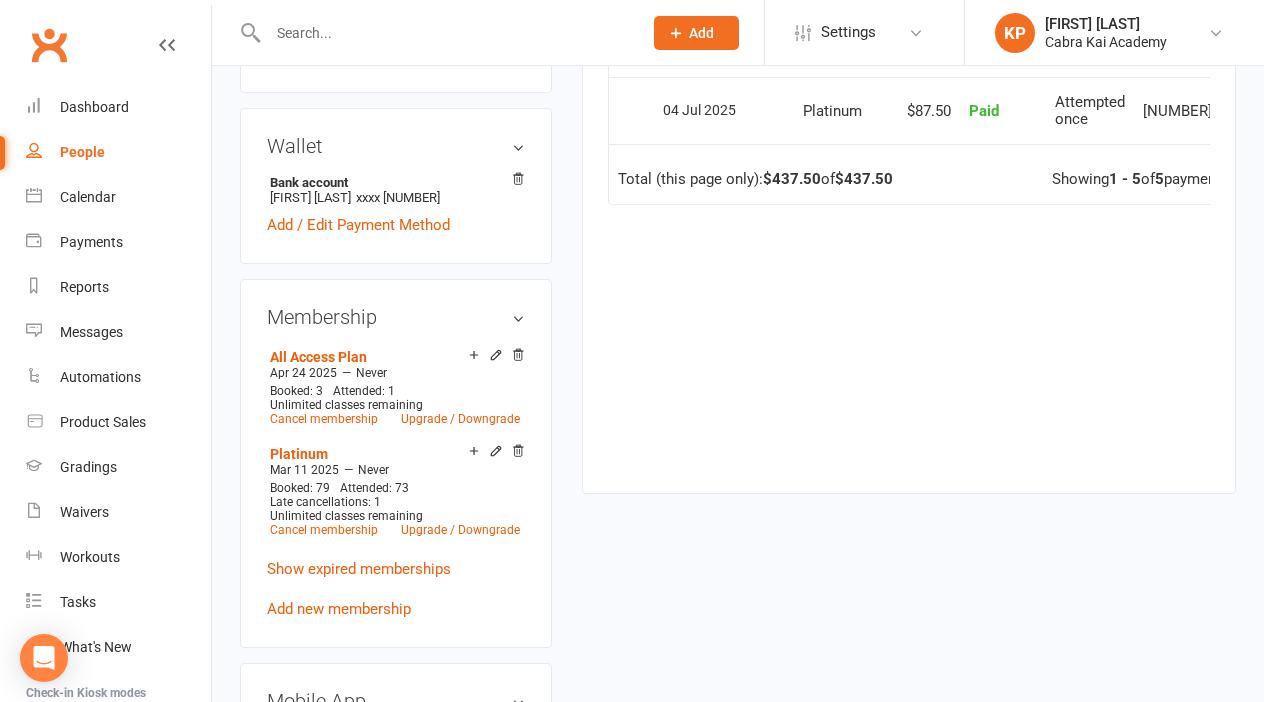 scroll, scrollTop: 839, scrollLeft: 0, axis: vertical 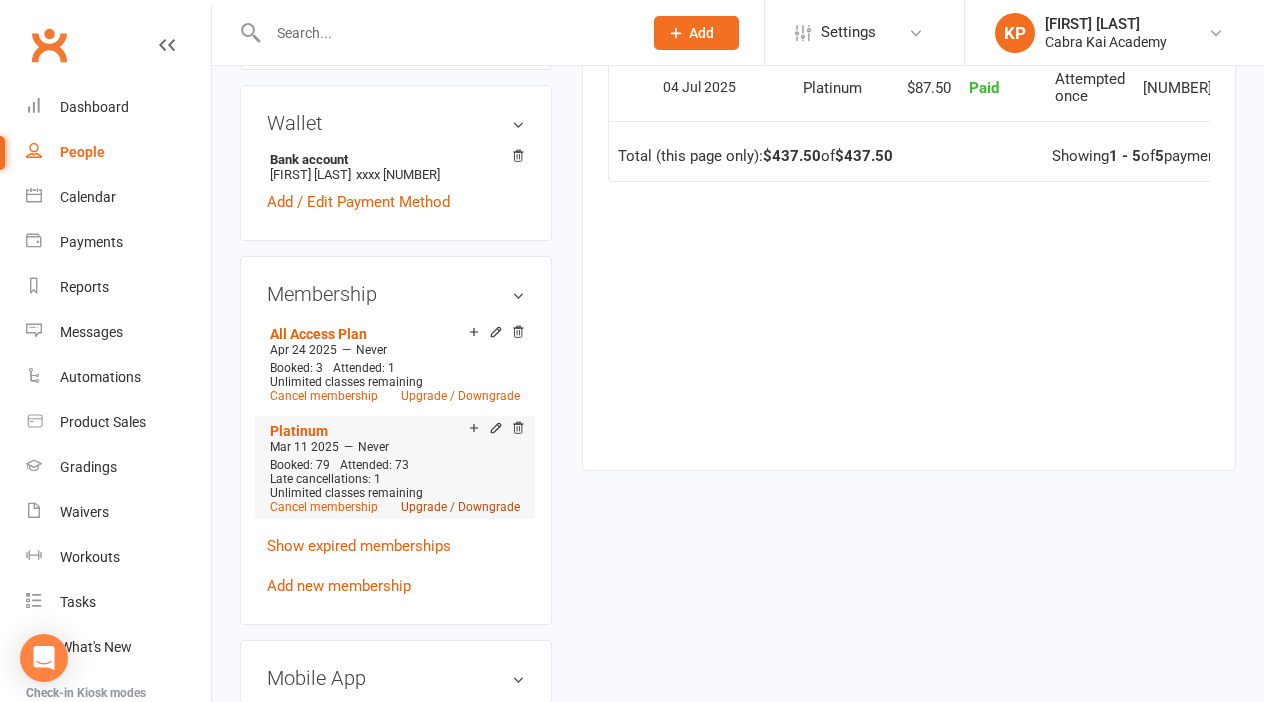 click on "Upgrade / Downgrade" at bounding box center (460, 507) 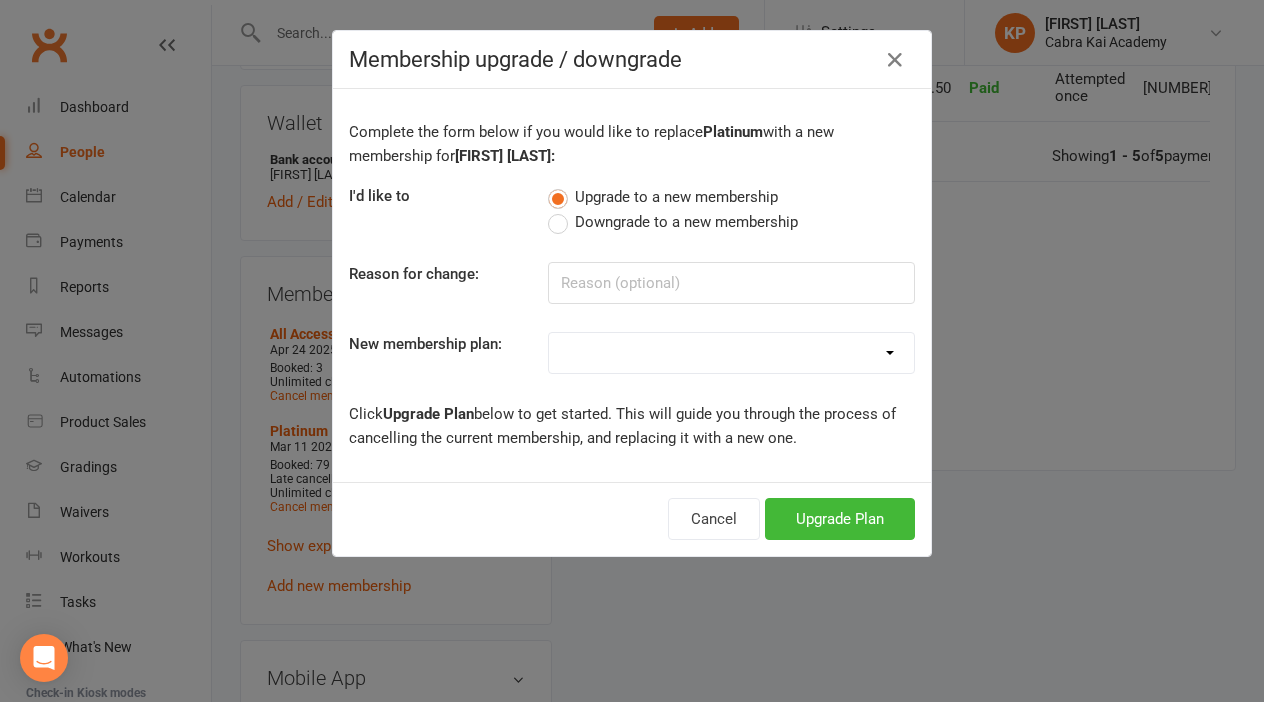 click on "Downgrade to a new membership" at bounding box center [686, 220] 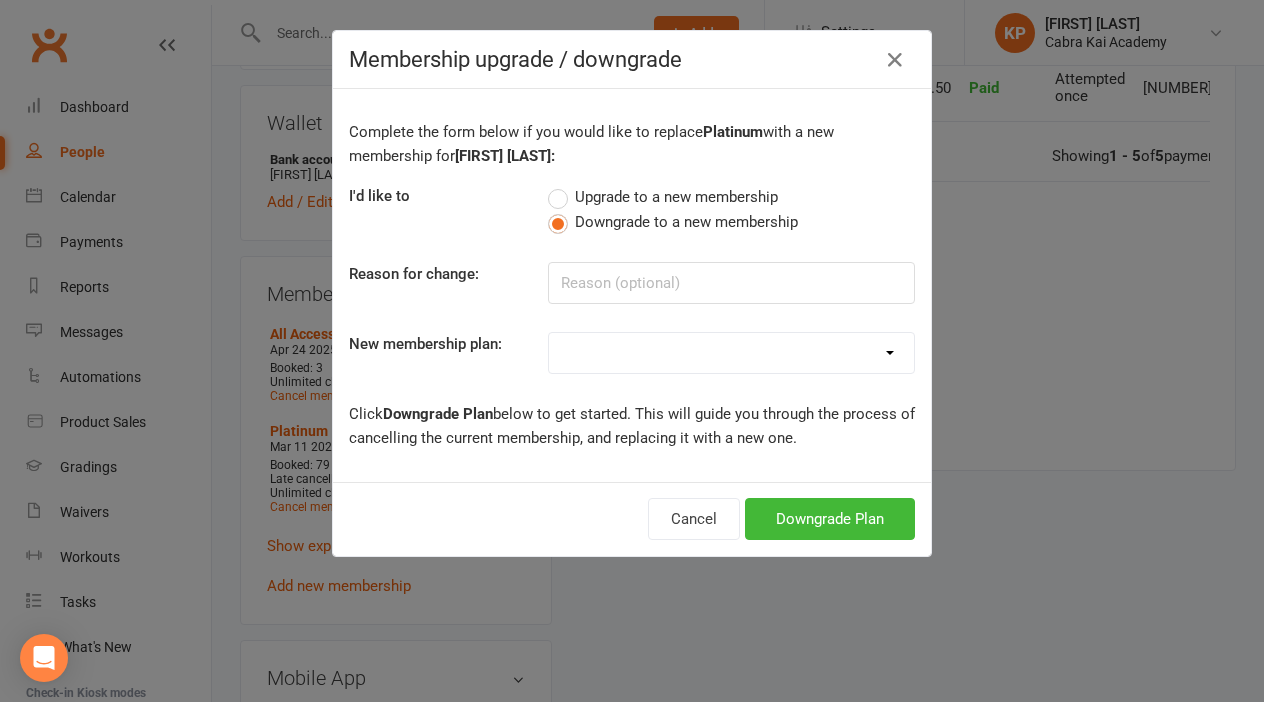 select on "0" 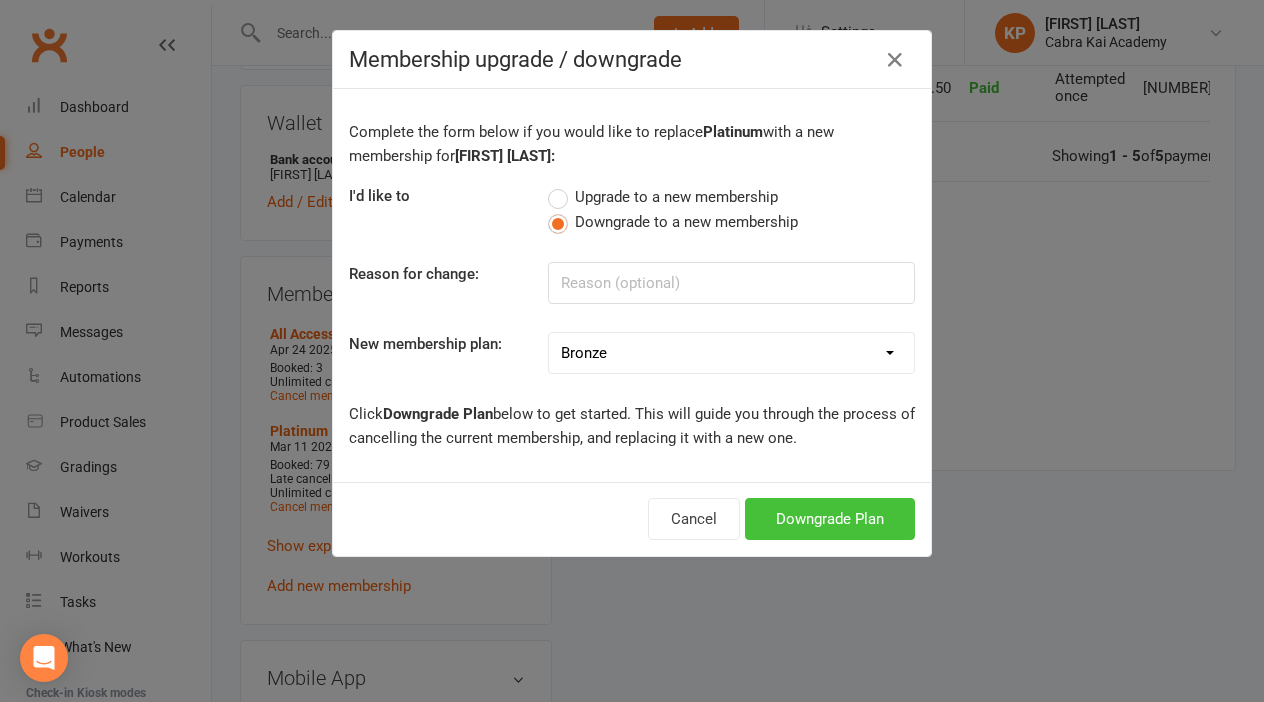 click on "Downgrade Plan" at bounding box center [830, 519] 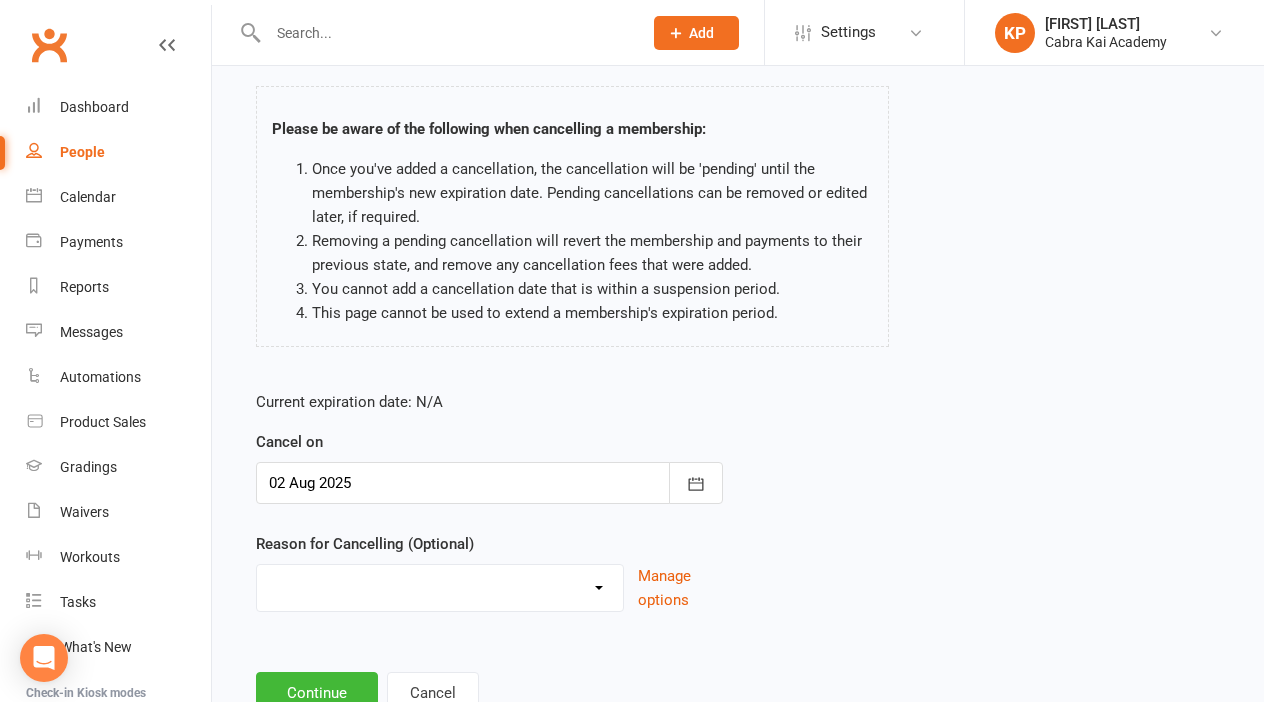 scroll, scrollTop: 130, scrollLeft: 0, axis: vertical 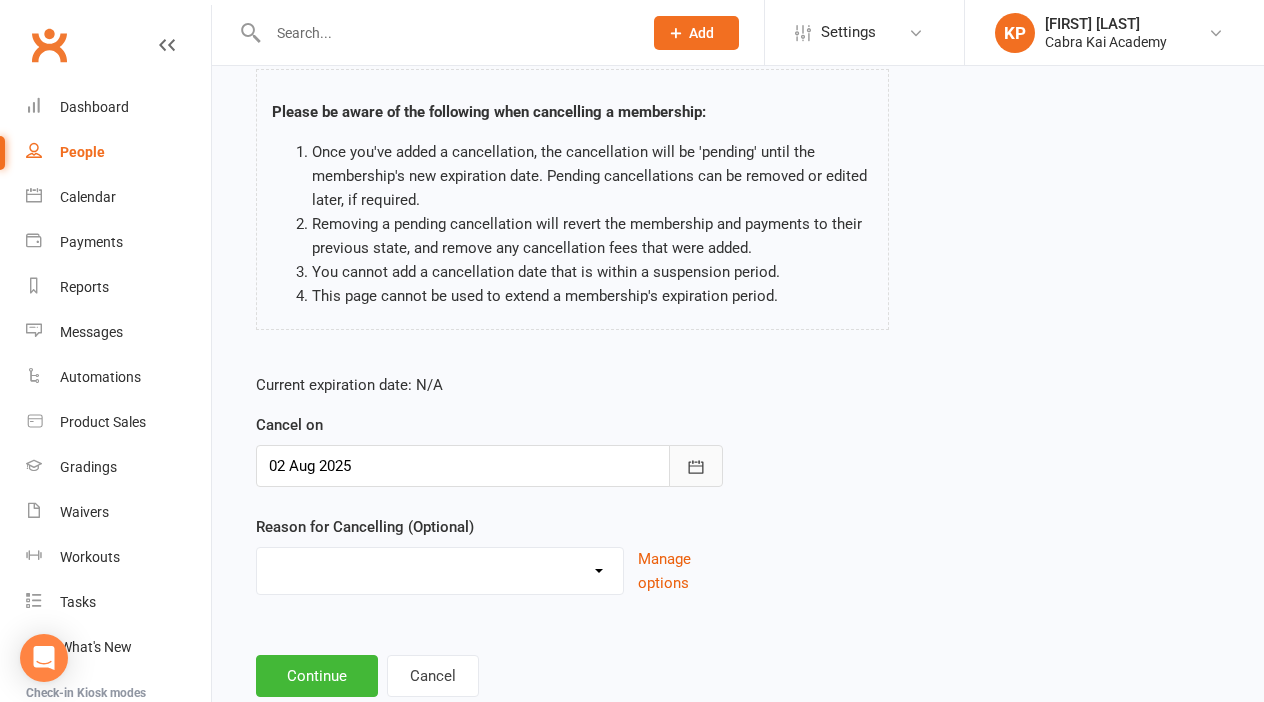 click 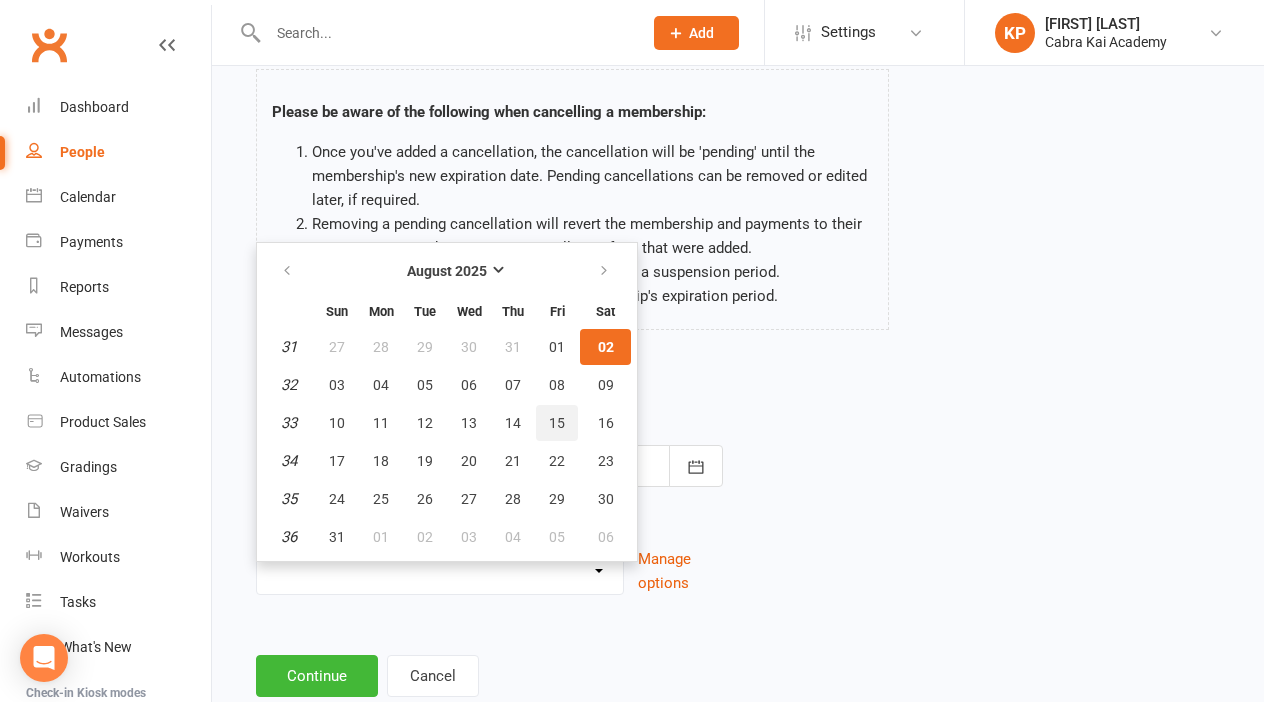 click on "15" at bounding box center (557, 423) 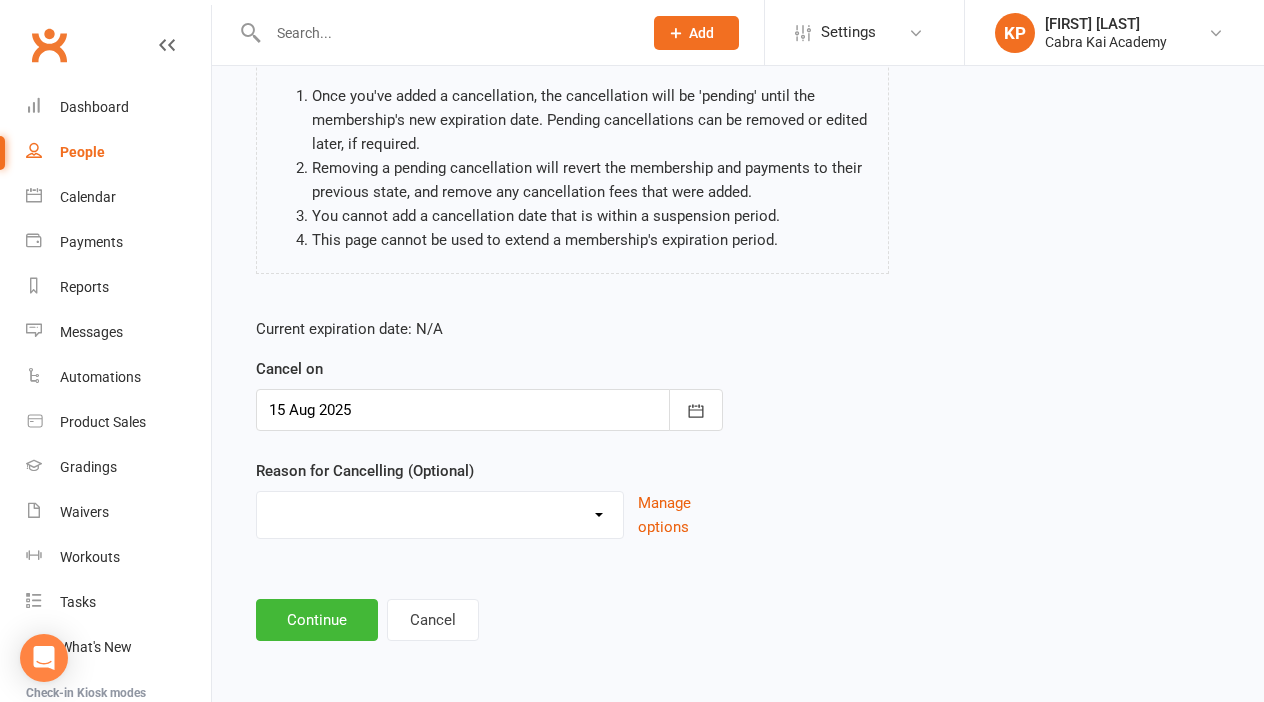 scroll, scrollTop: 202, scrollLeft: 0, axis: vertical 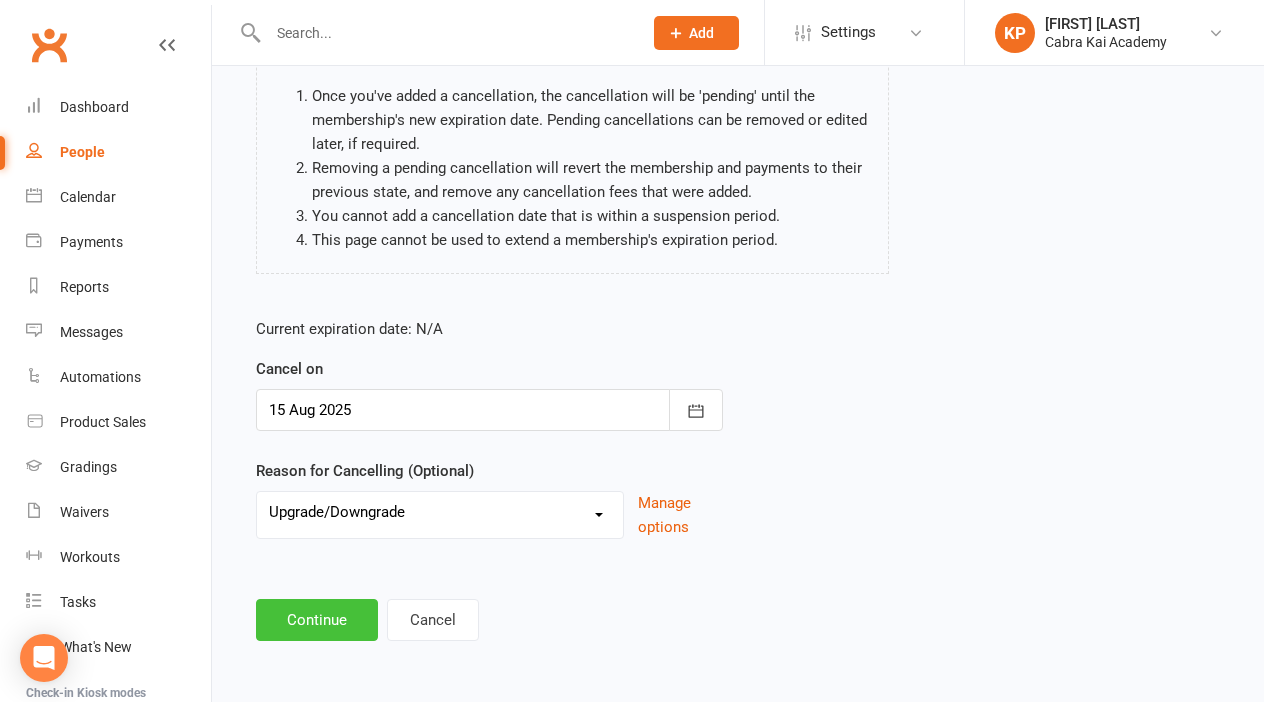 click on "Continue" at bounding box center (317, 620) 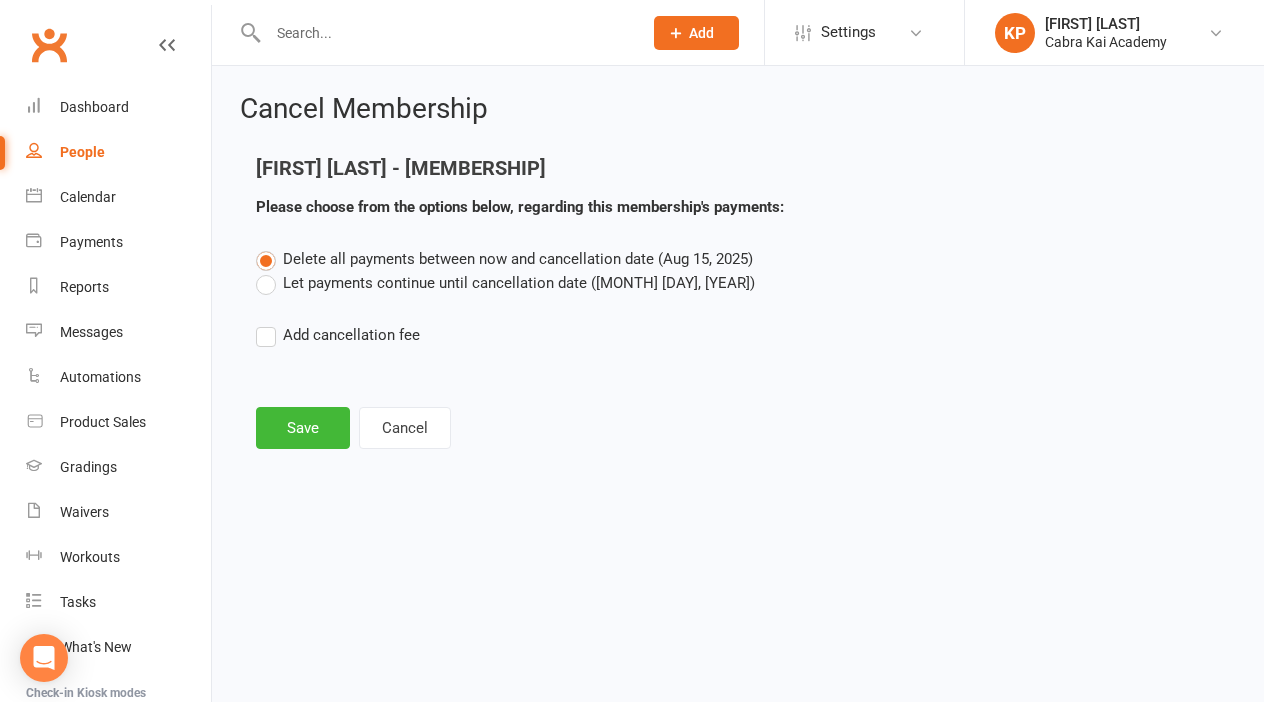 scroll, scrollTop: 0, scrollLeft: 0, axis: both 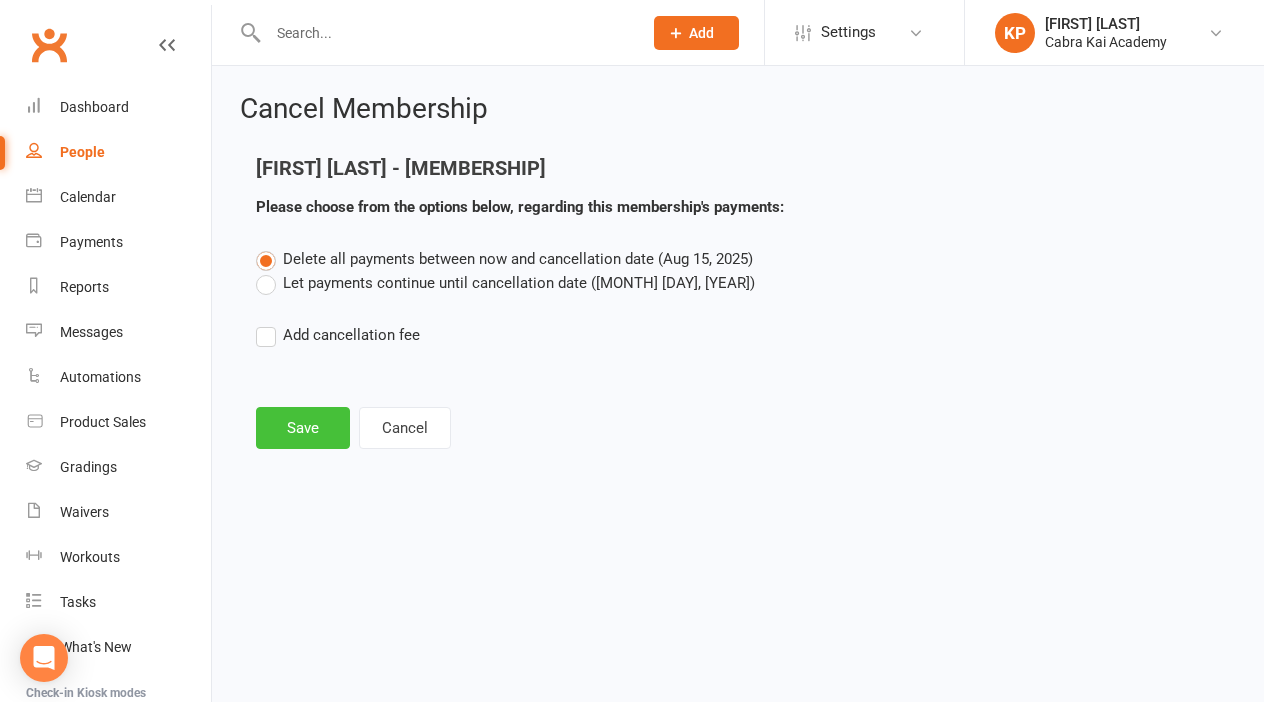 click on "Save" at bounding box center (303, 428) 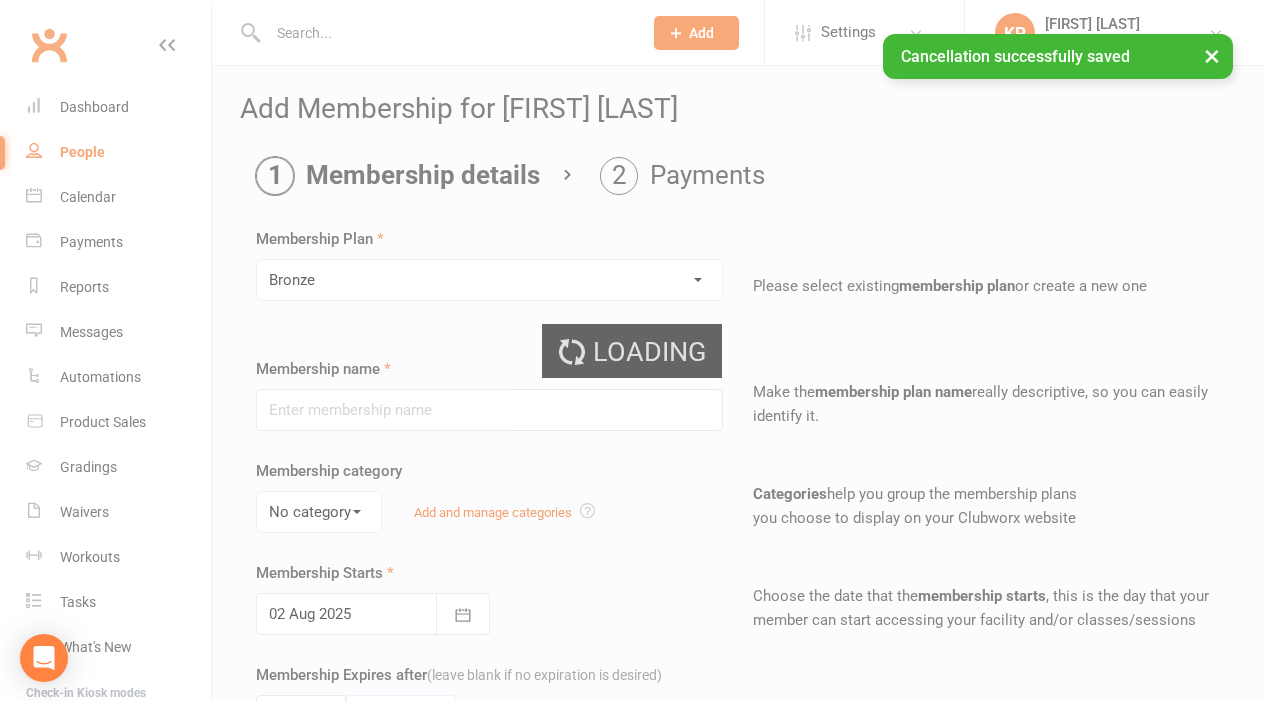 type on "Bronze" 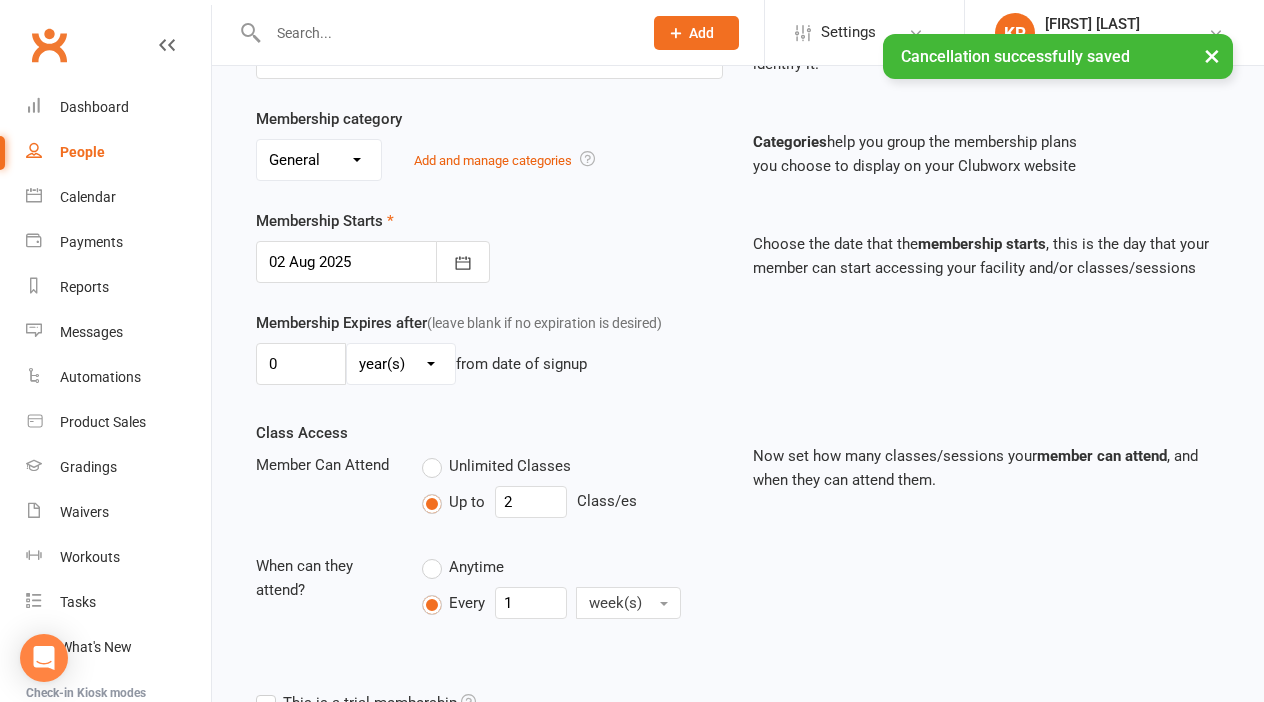 scroll, scrollTop: 357, scrollLeft: 0, axis: vertical 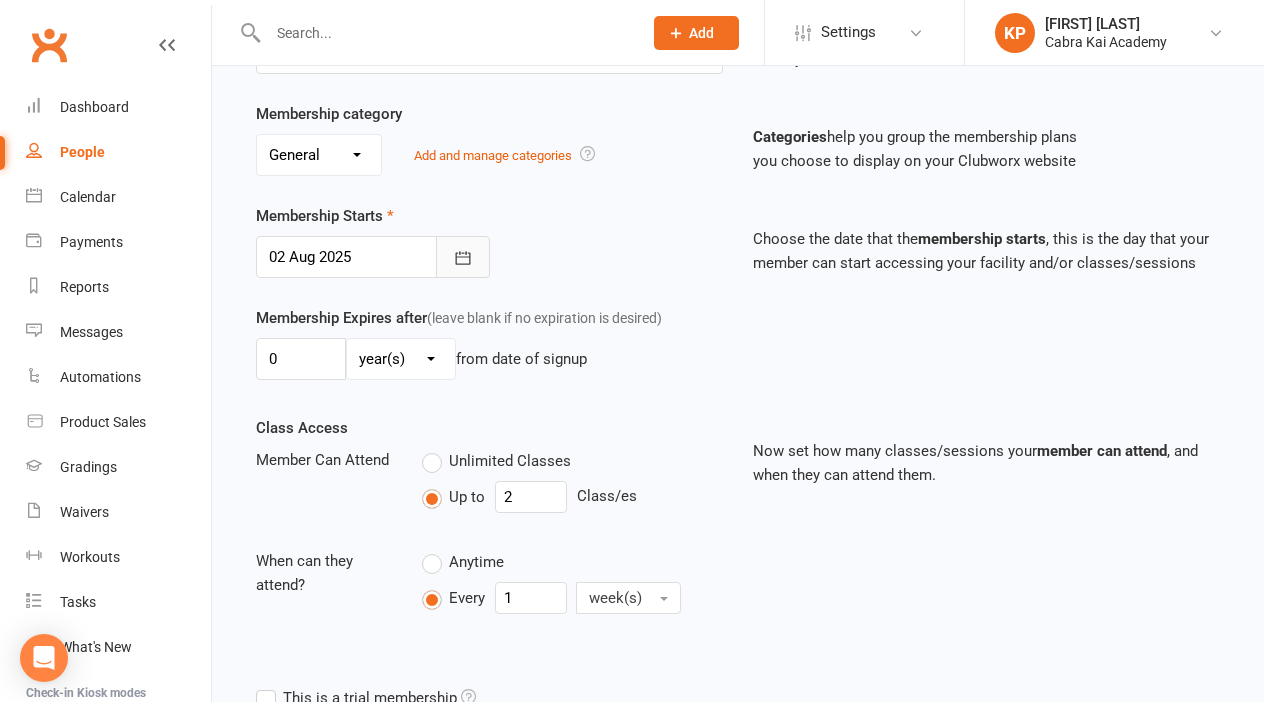 click 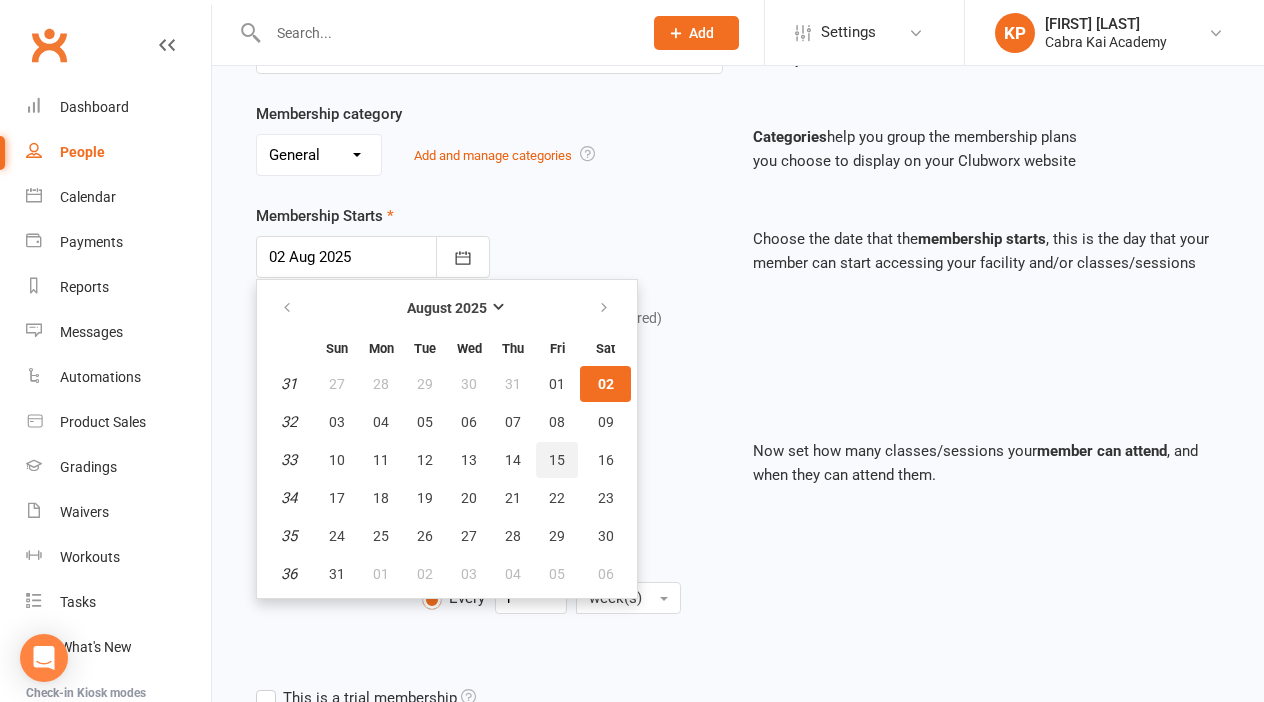 click on "15" at bounding box center [557, 460] 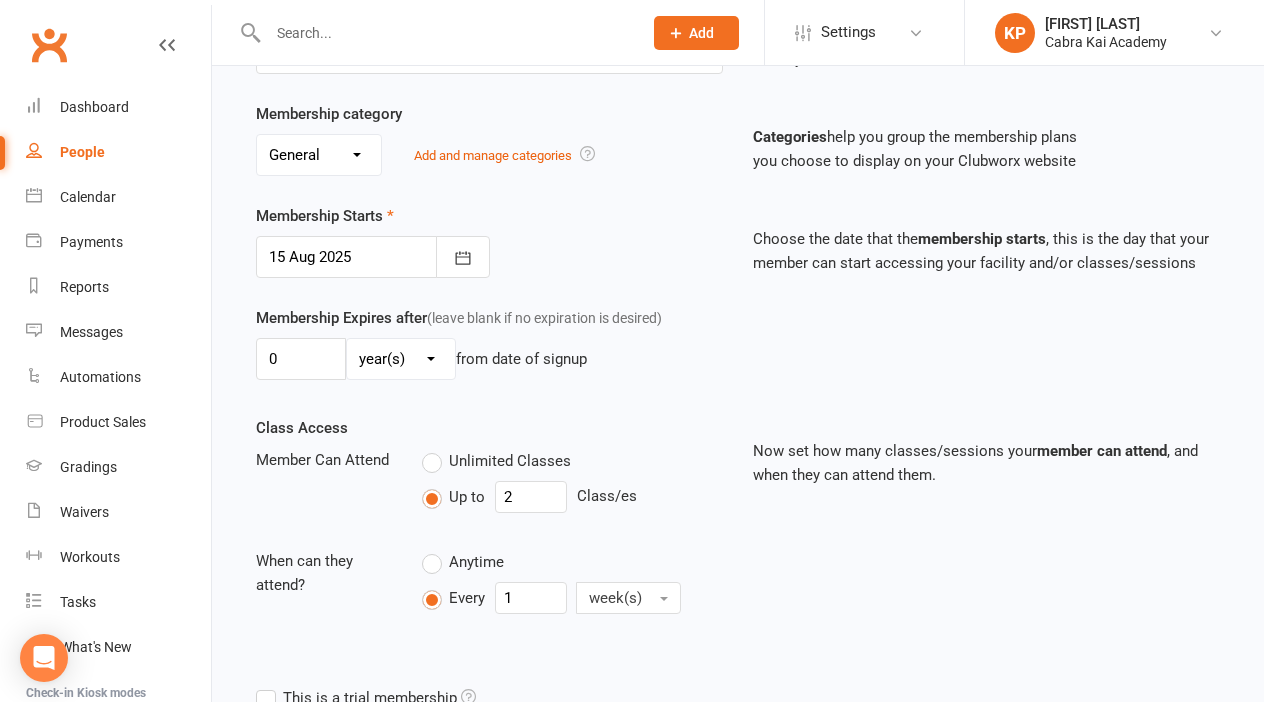 click on "Now set how many classes/sessions your member can attend , and when they can attend them." at bounding box center (986, 451) 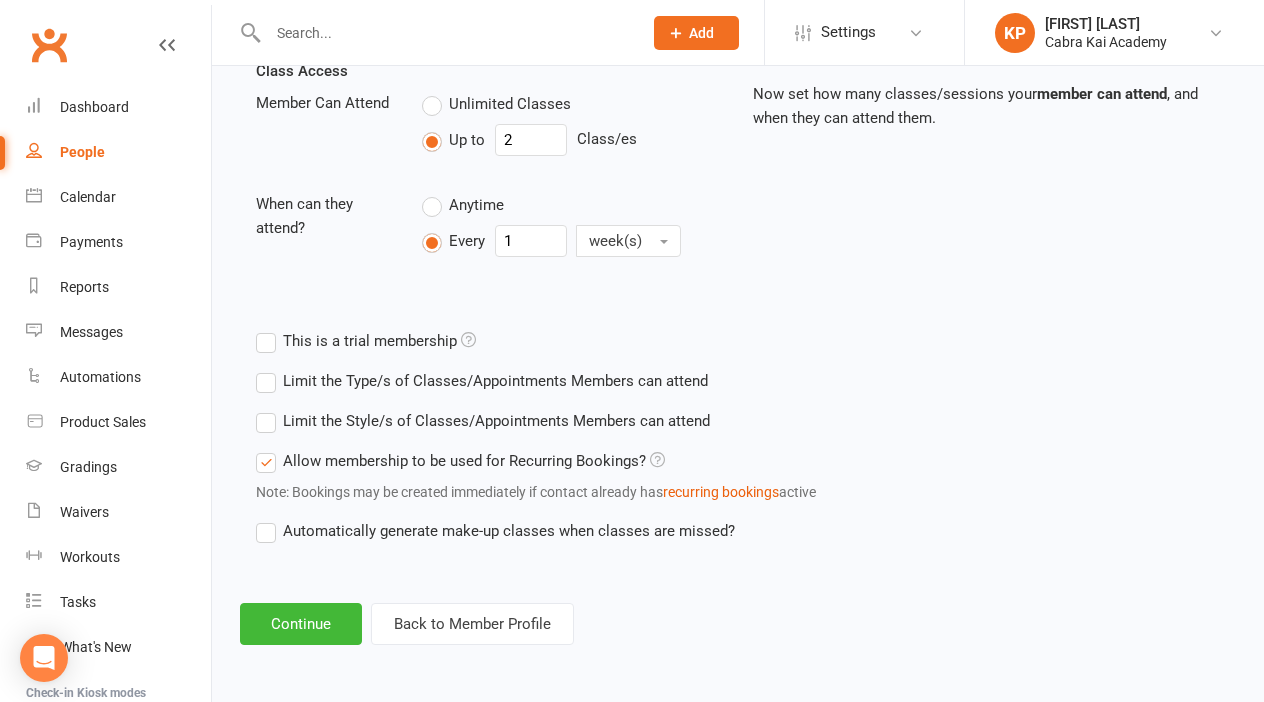 scroll, scrollTop: 730, scrollLeft: 0, axis: vertical 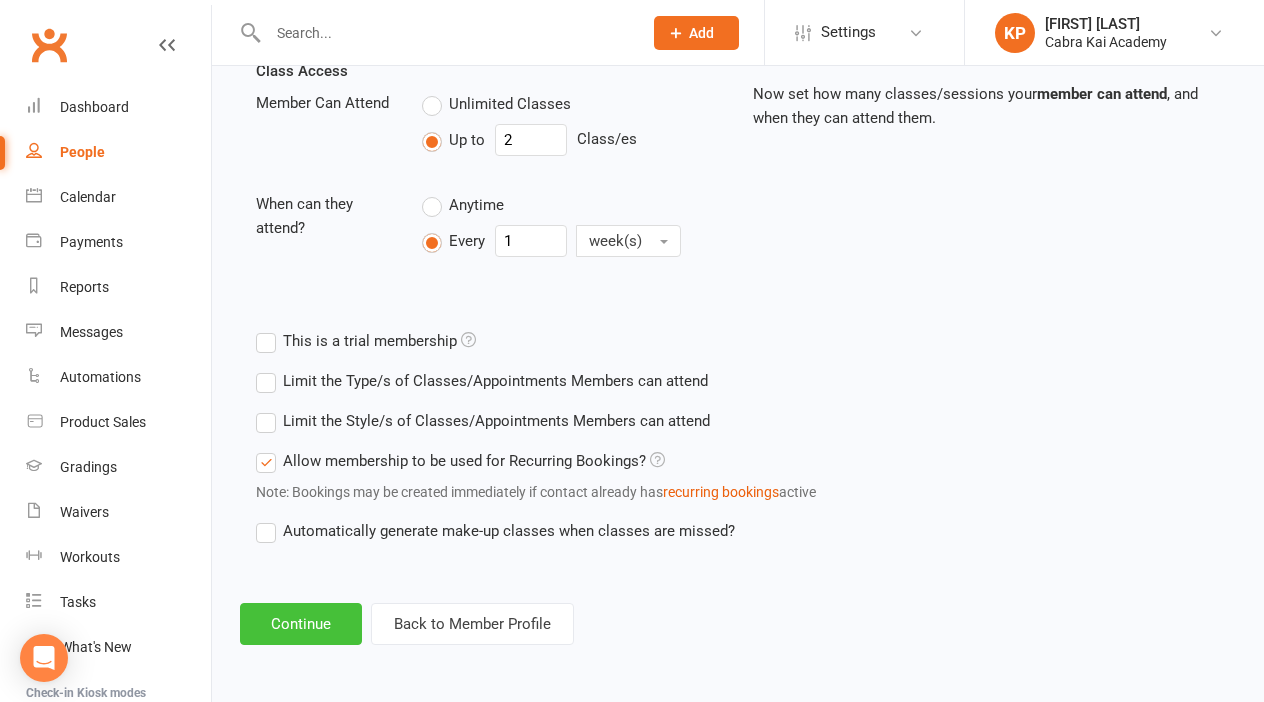 click on "Continue" at bounding box center (301, 624) 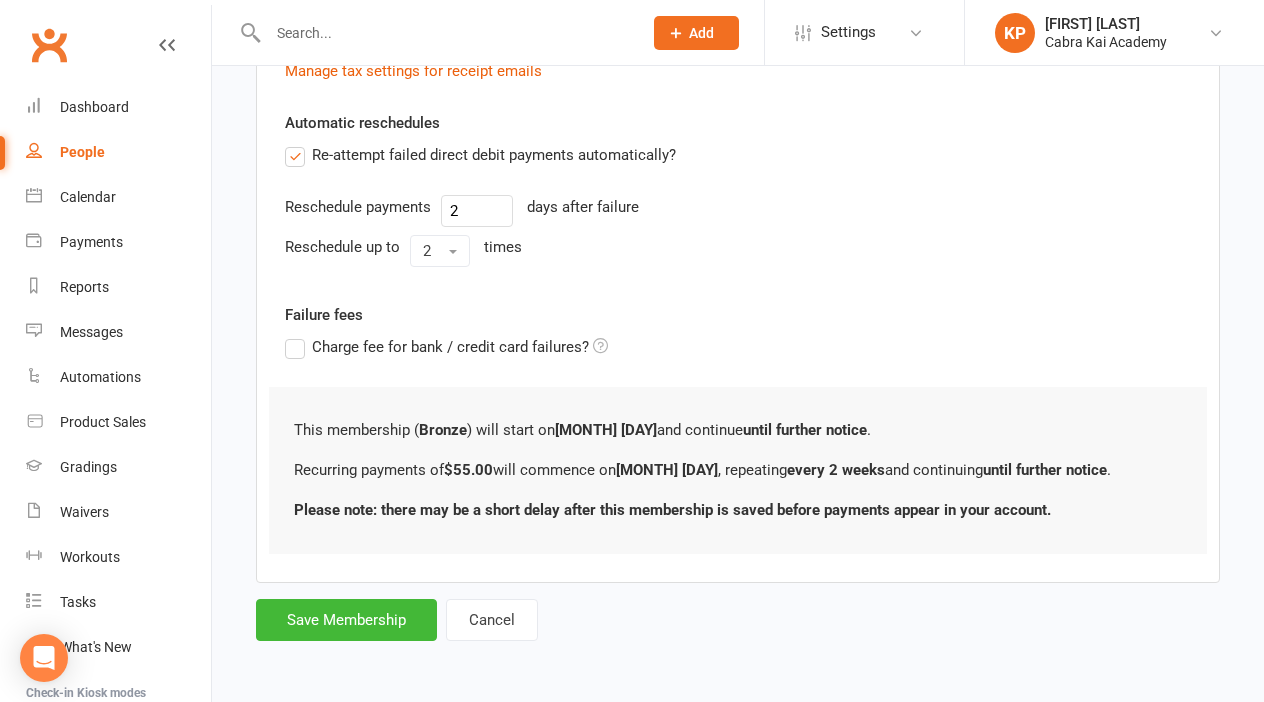 scroll, scrollTop: 768, scrollLeft: 0, axis: vertical 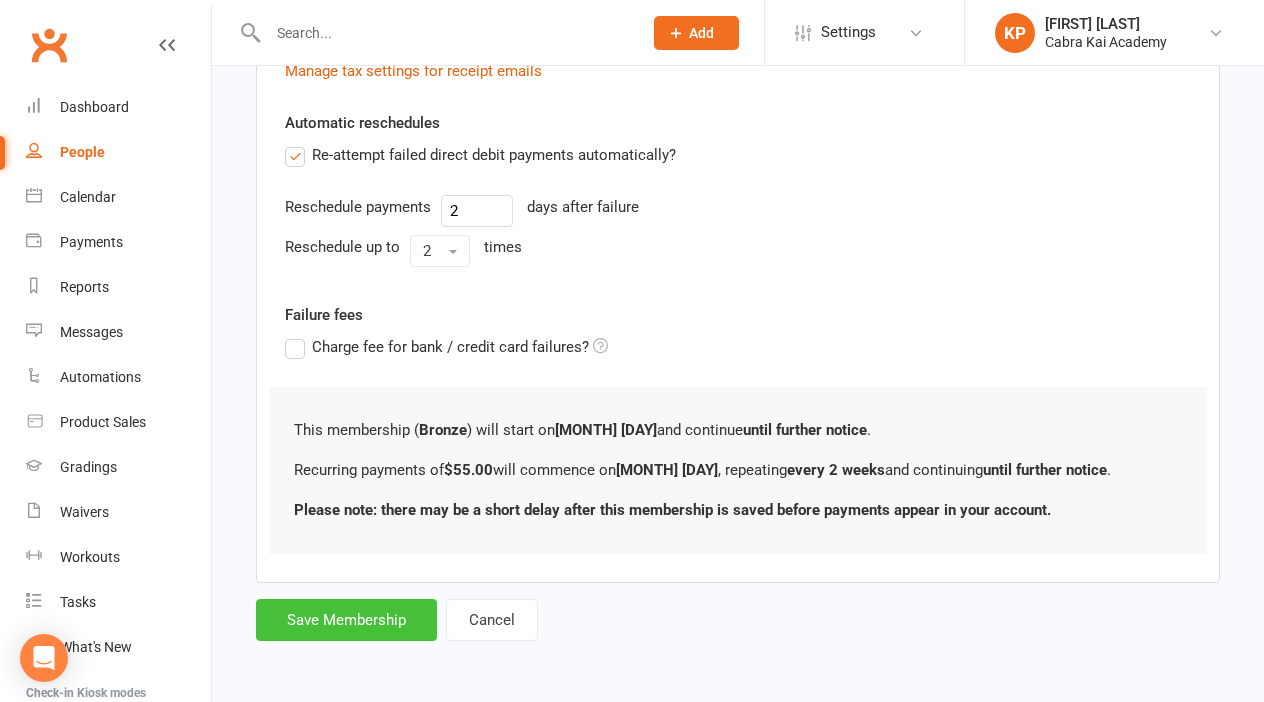 click on "Save Membership" at bounding box center (346, 620) 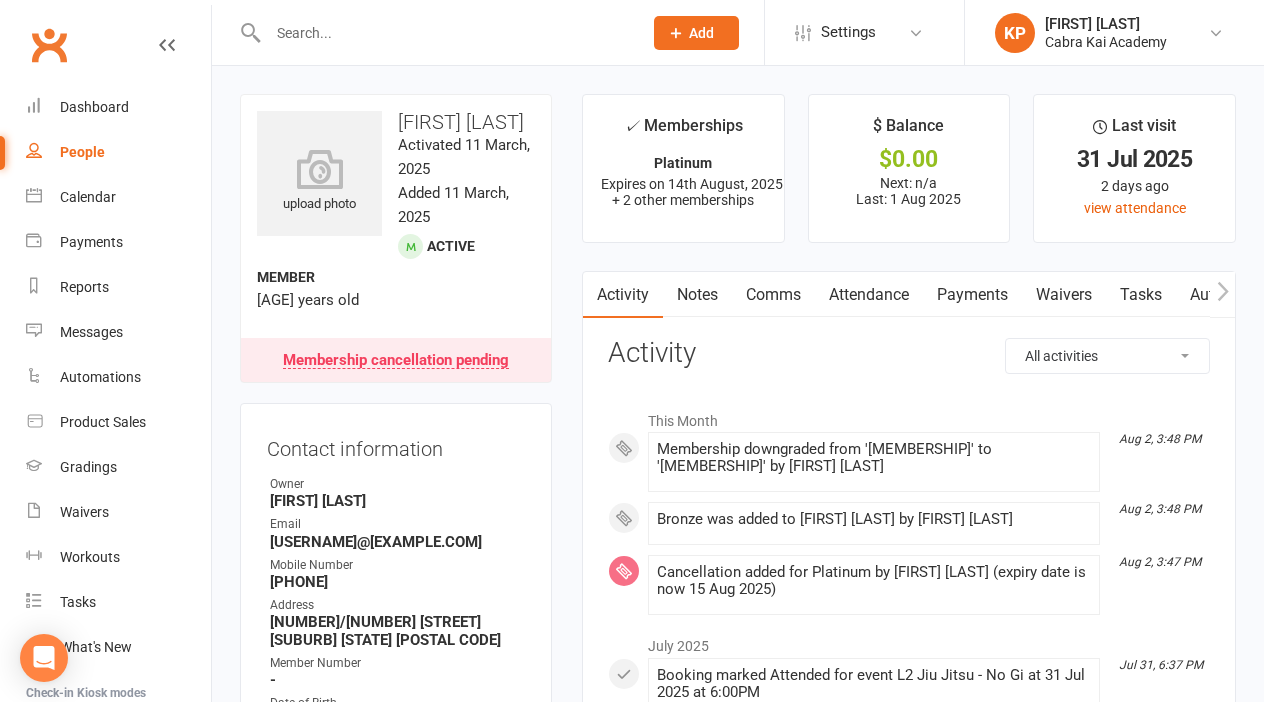 scroll, scrollTop: 0, scrollLeft: 0, axis: both 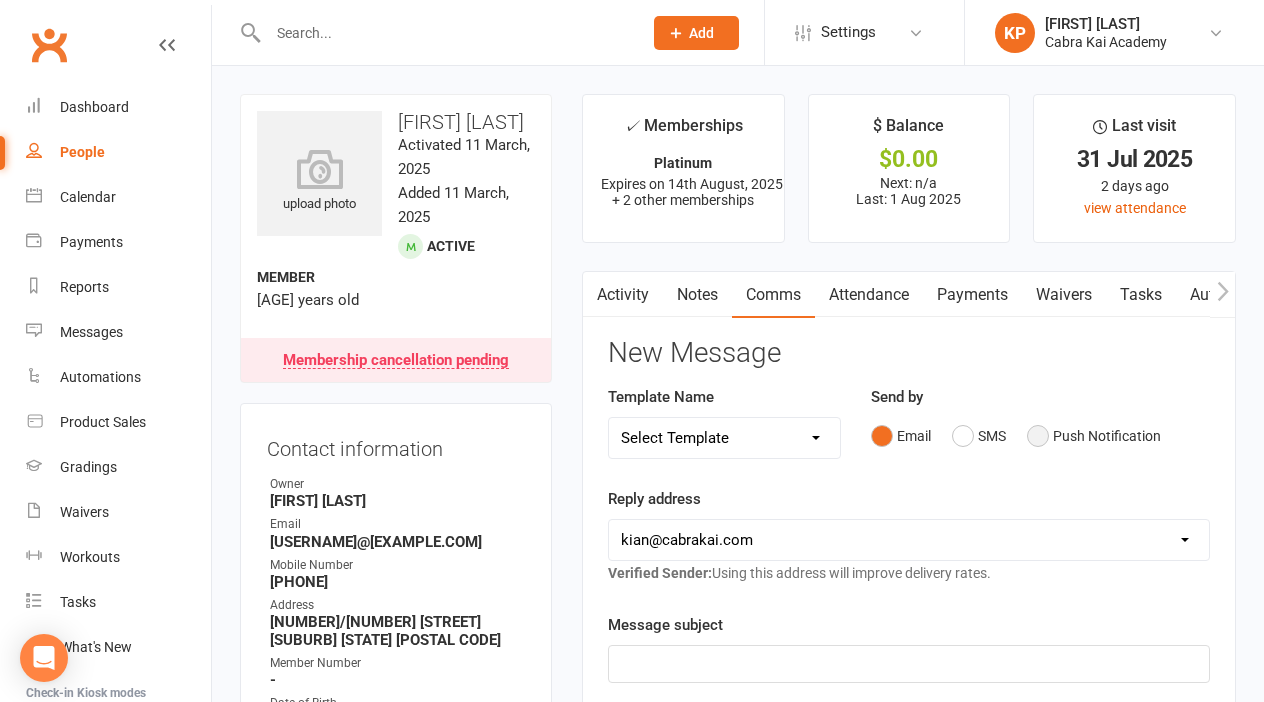 click on "Push Notification" at bounding box center (1094, 436) 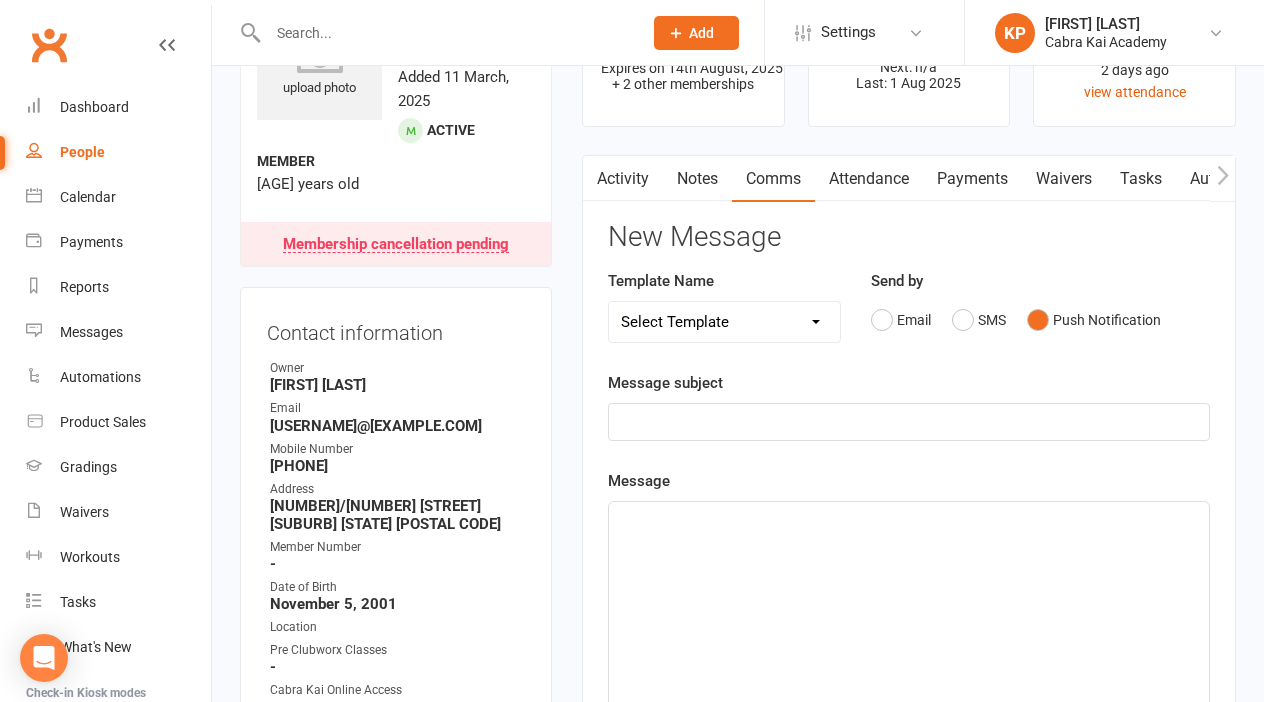 scroll, scrollTop: 133, scrollLeft: 0, axis: vertical 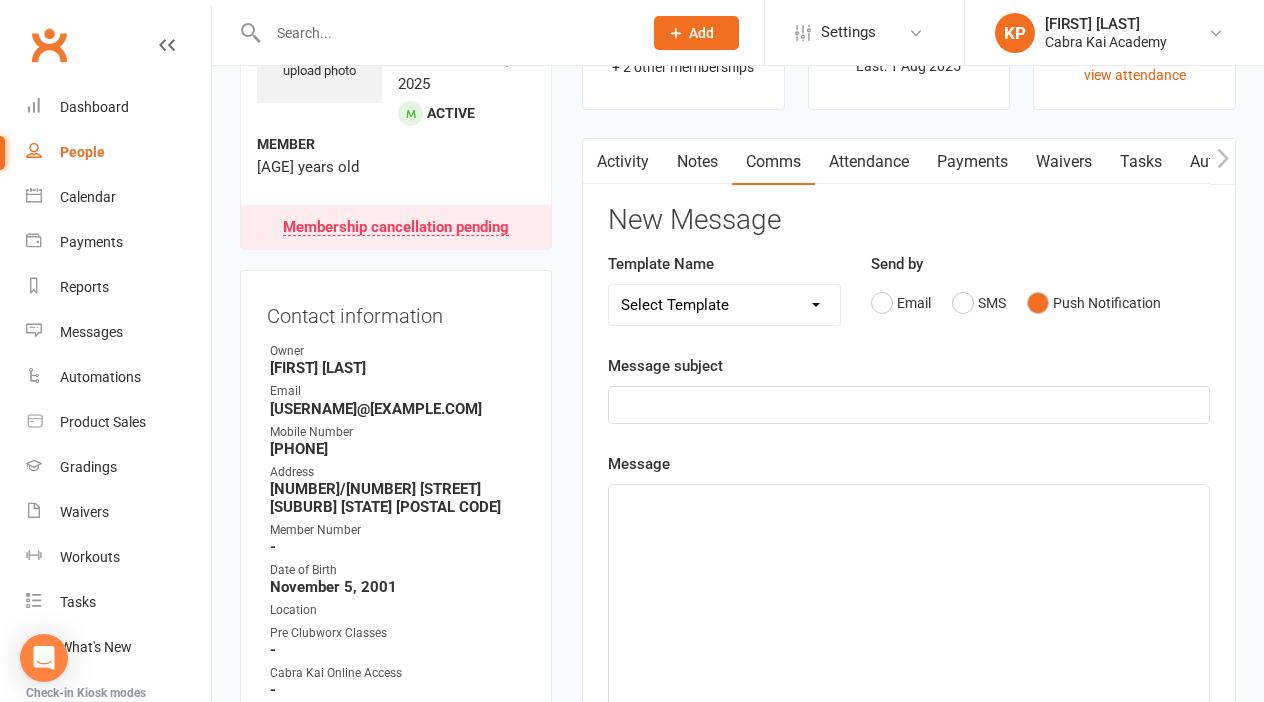 select on "18" 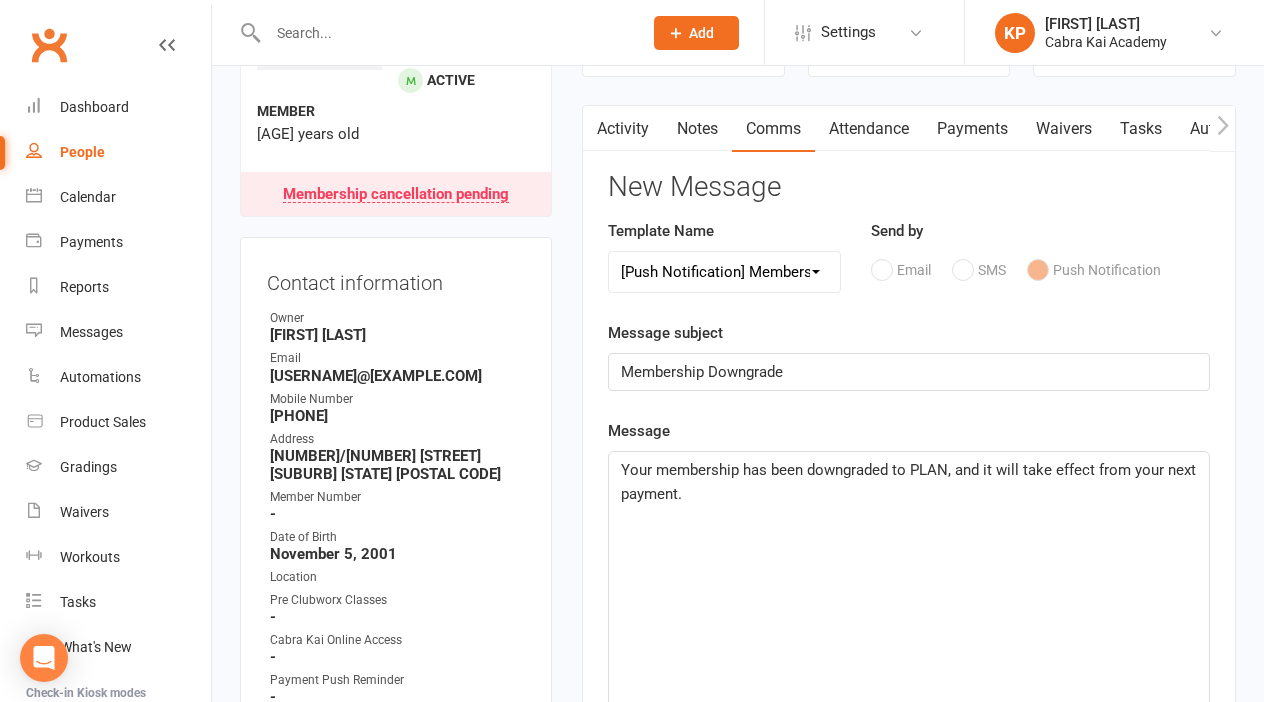scroll, scrollTop: 188, scrollLeft: 0, axis: vertical 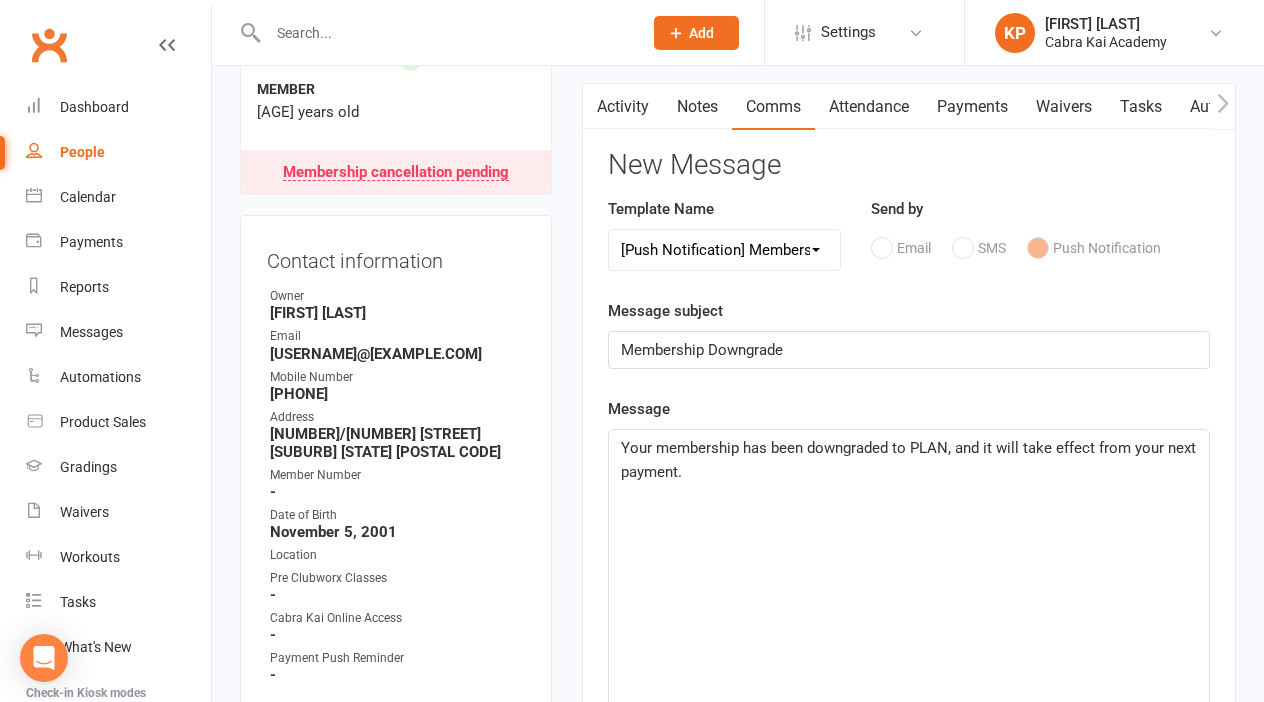 click on "Your membership has been downgraded to PLAN, and it will take effect from your next payment." 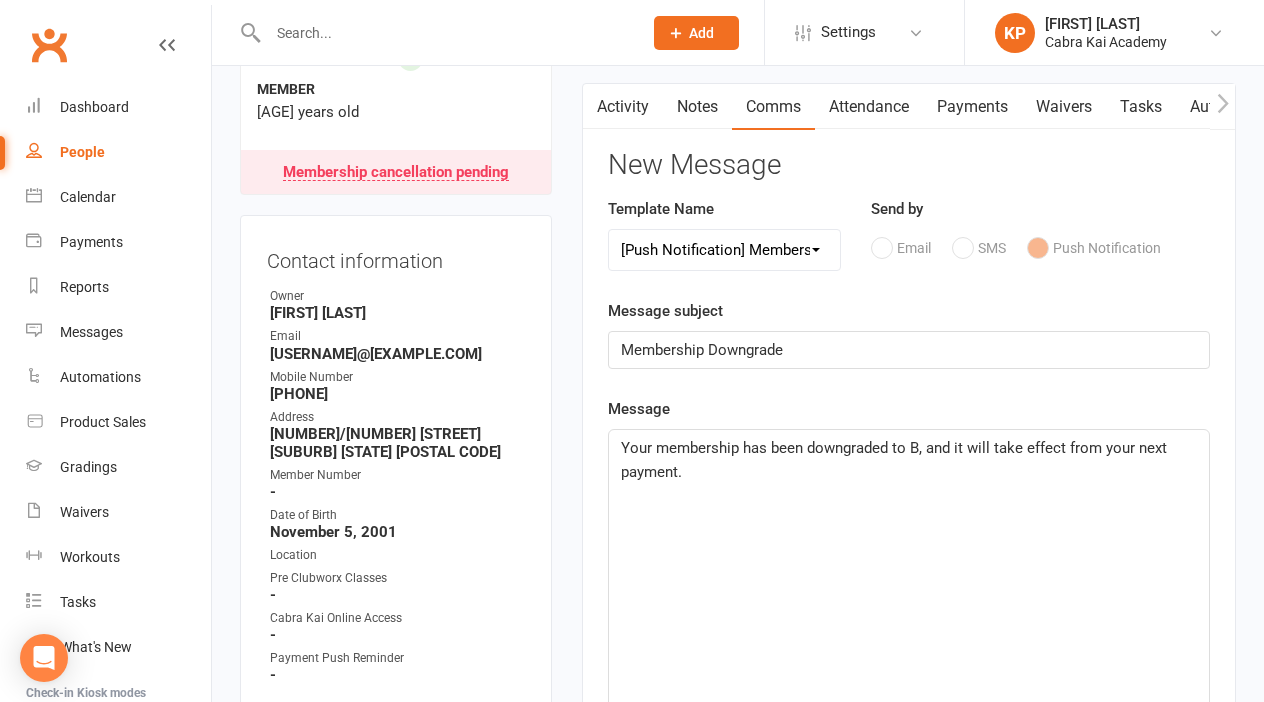 type 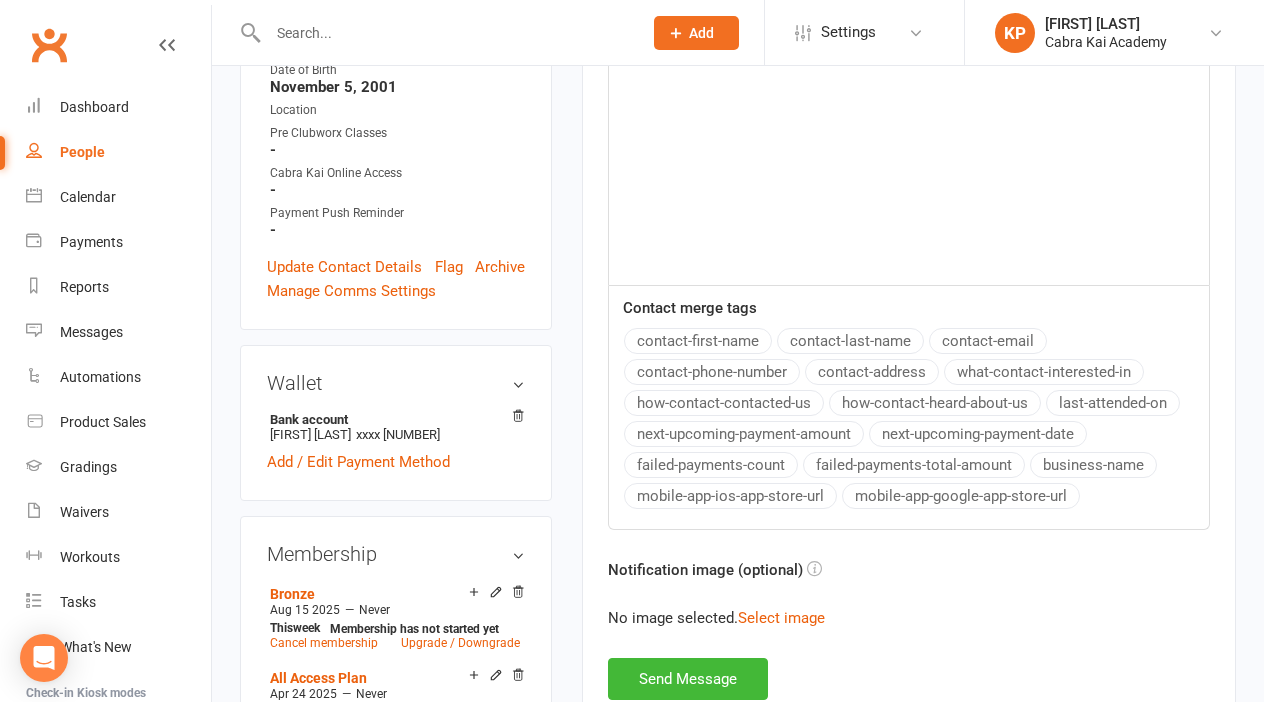 scroll, scrollTop: 633, scrollLeft: 0, axis: vertical 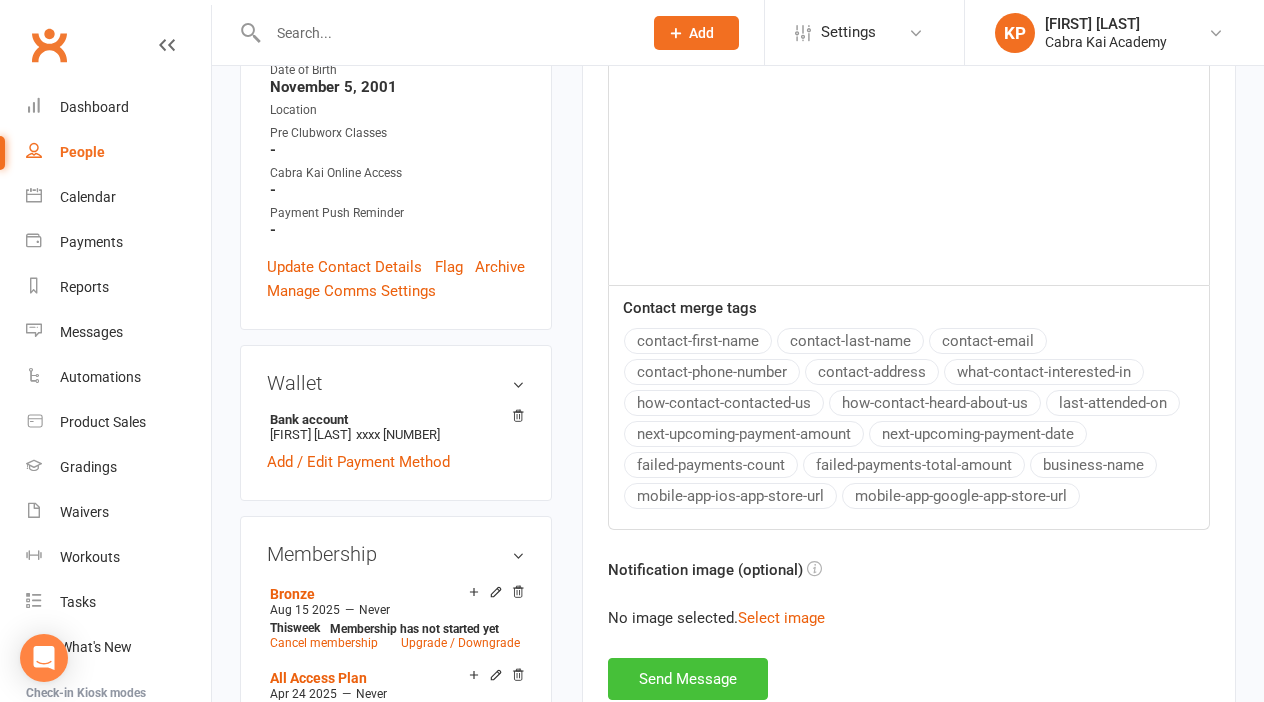 click on "Send Message" at bounding box center (688, 679) 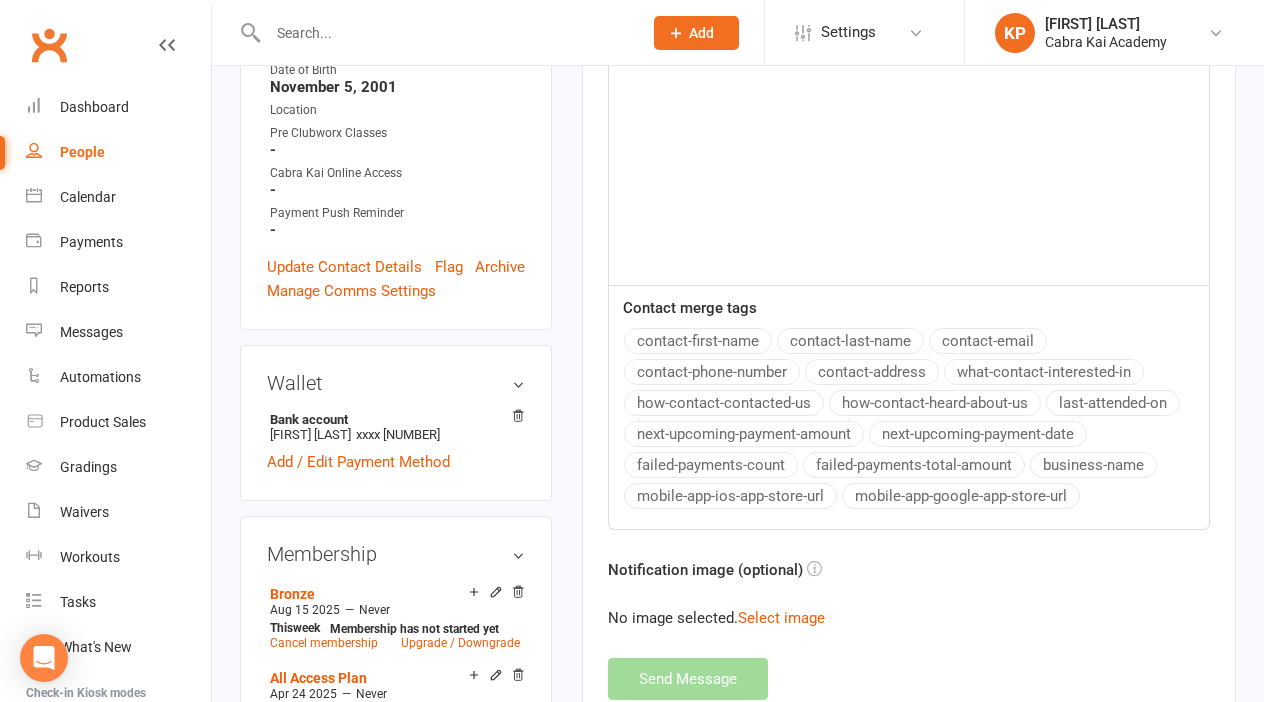 select 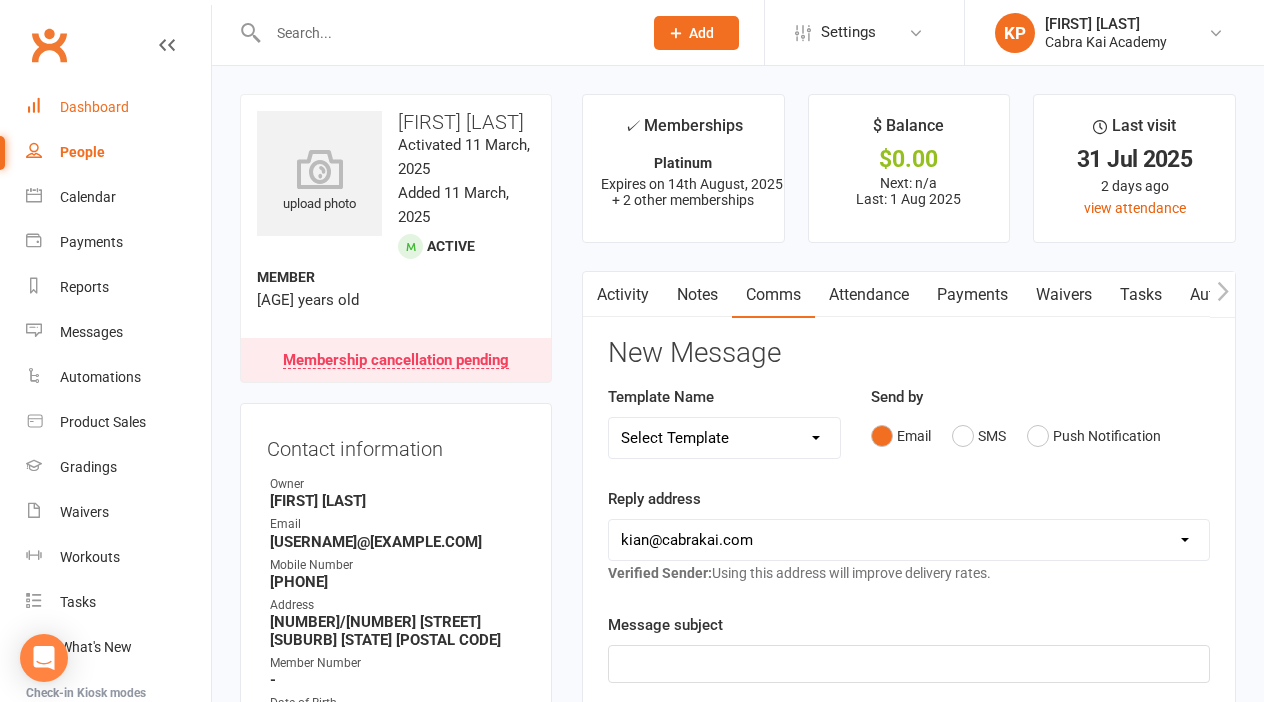 scroll, scrollTop: 0, scrollLeft: 0, axis: both 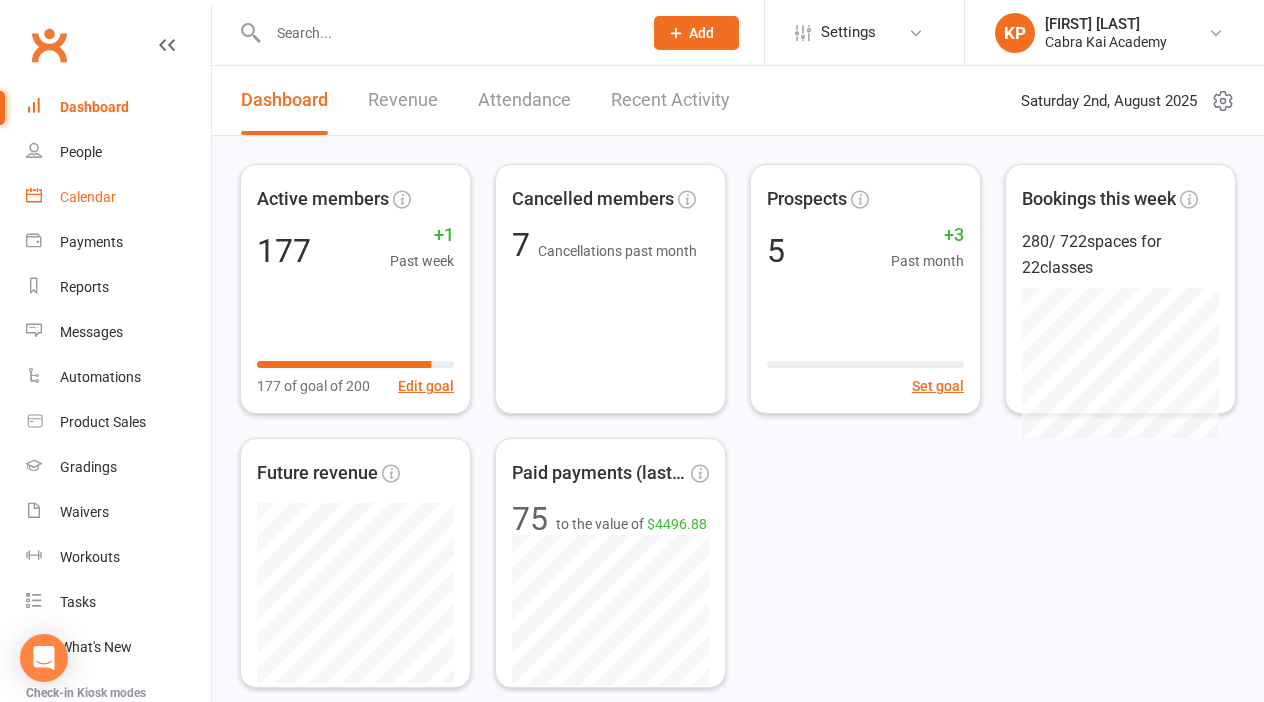 click on "Calendar" at bounding box center (88, 197) 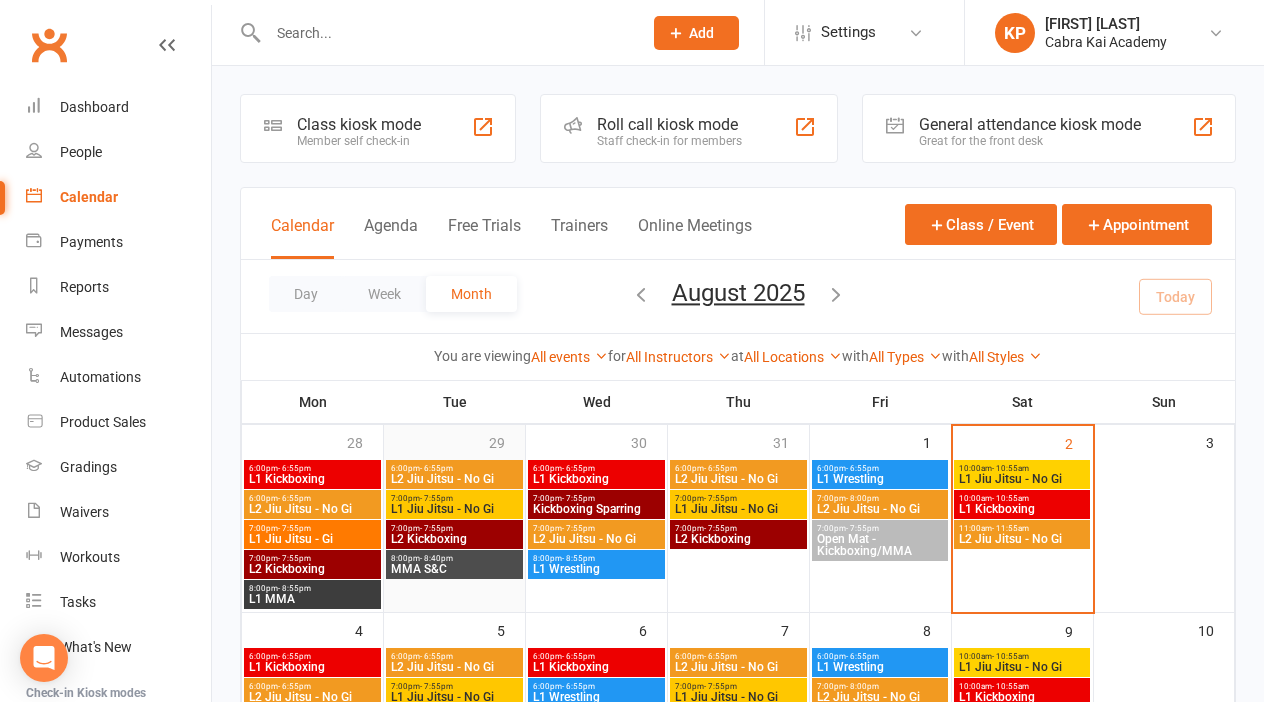 scroll, scrollTop: 0, scrollLeft: 0, axis: both 